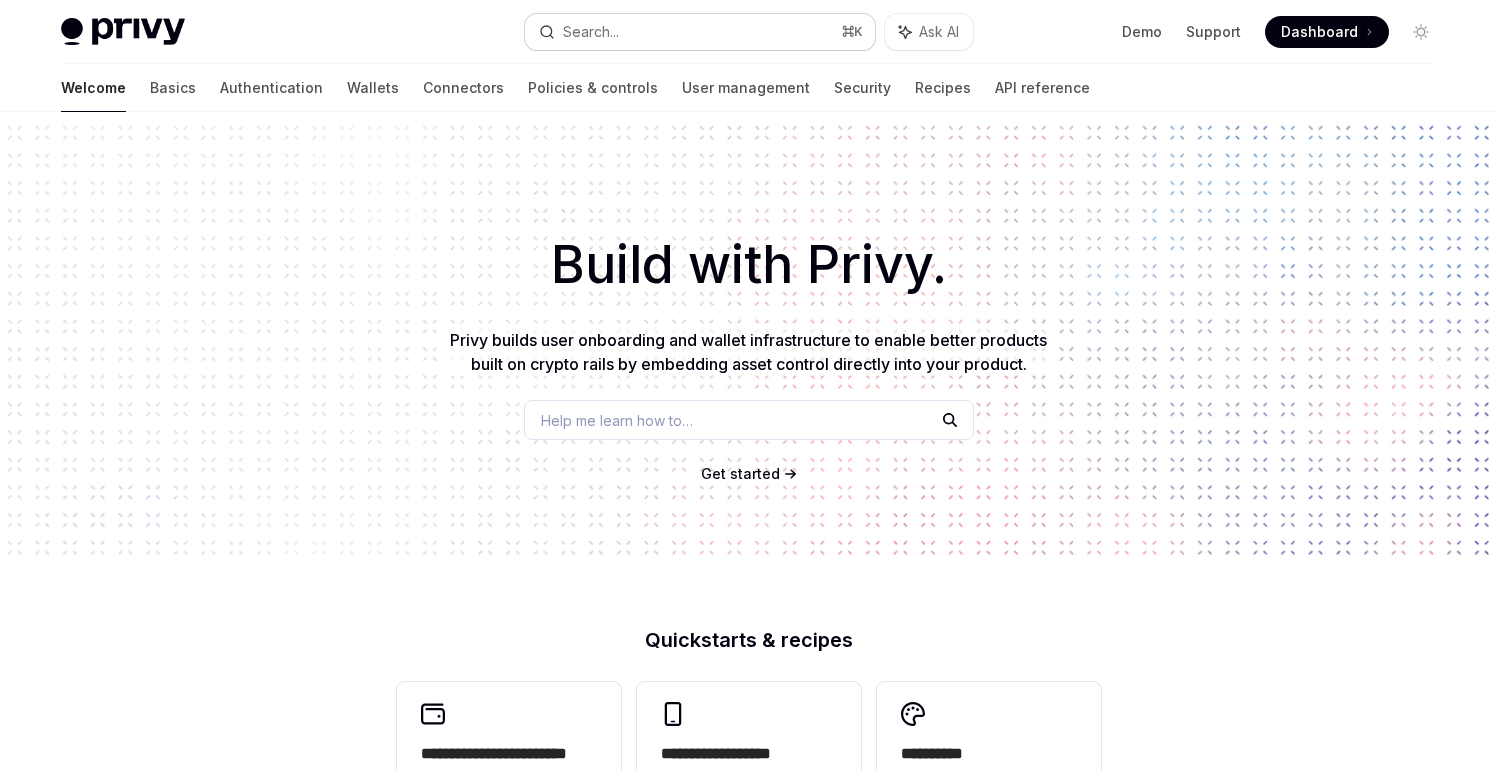 scroll, scrollTop: 0, scrollLeft: 0, axis: both 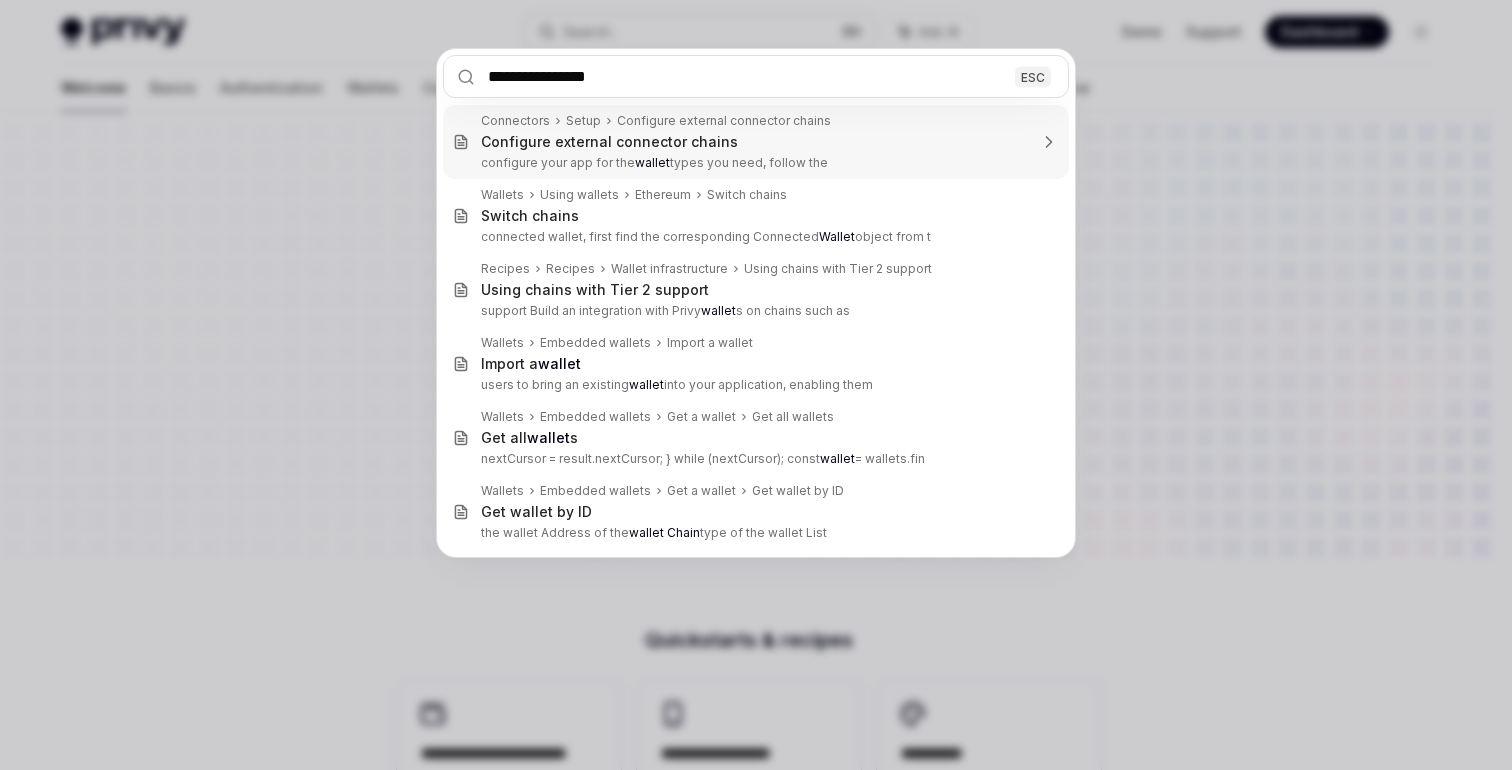 type on "**********" 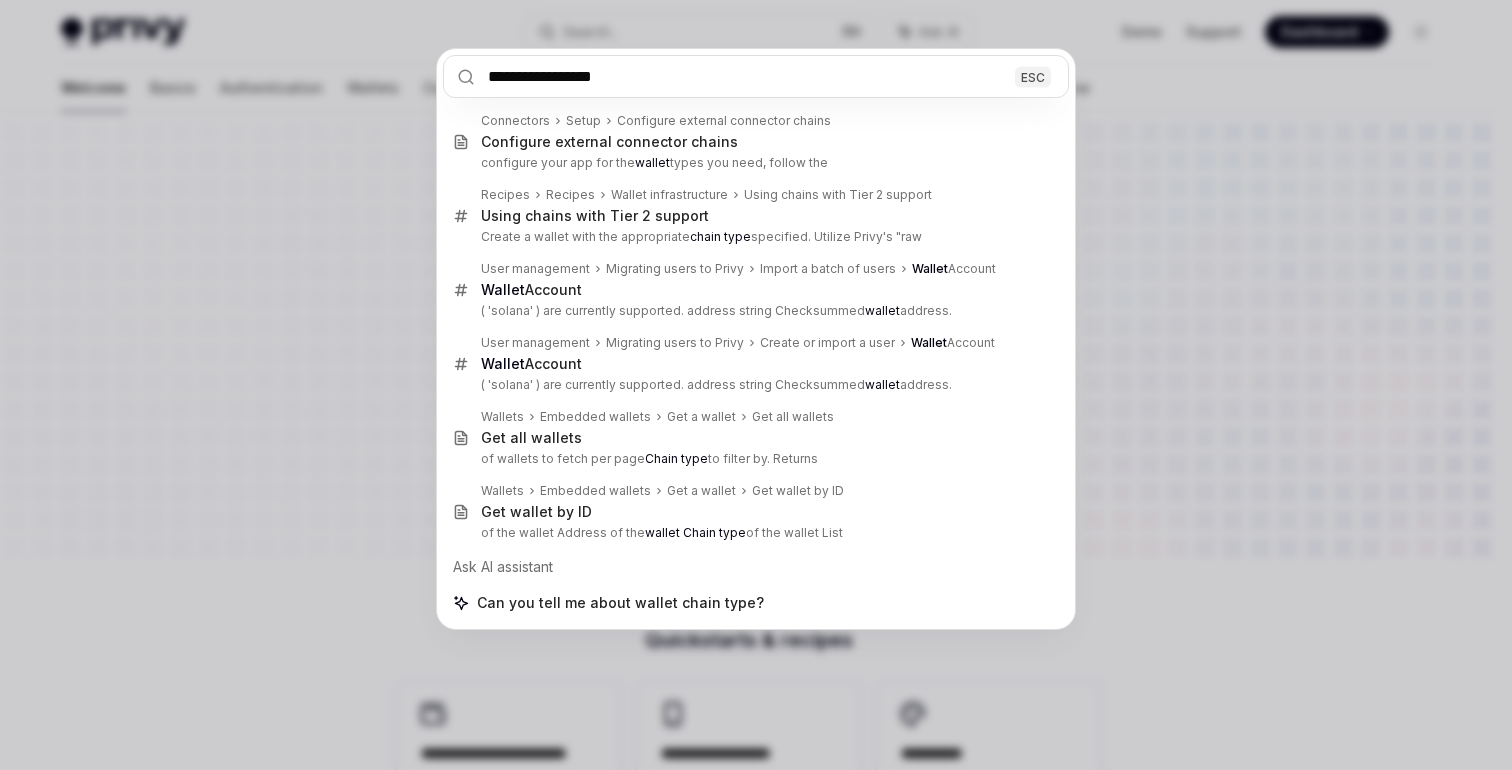click on "Configure external connector chains" at bounding box center [609, 142] 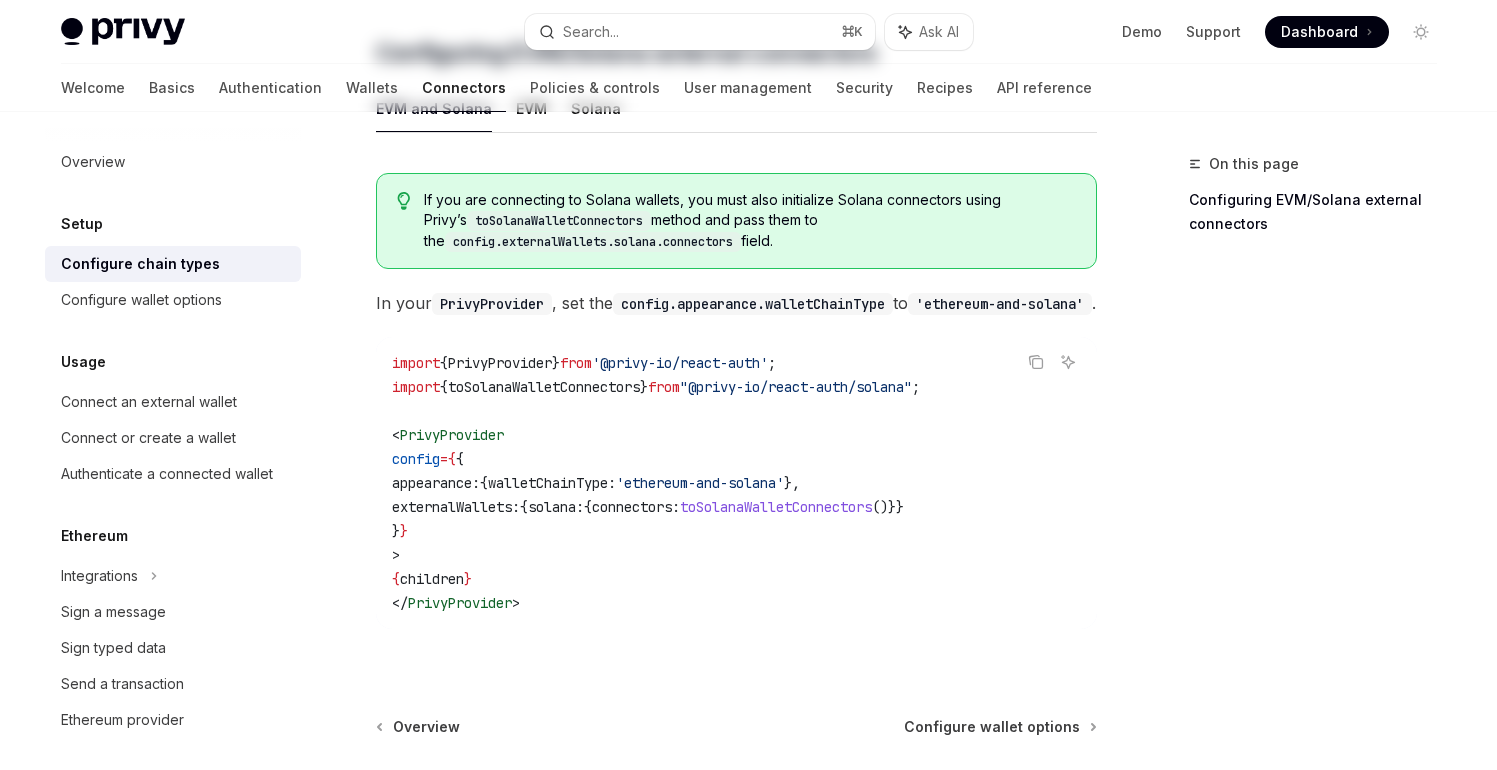 scroll, scrollTop: 516, scrollLeft: 0, axis: vertical 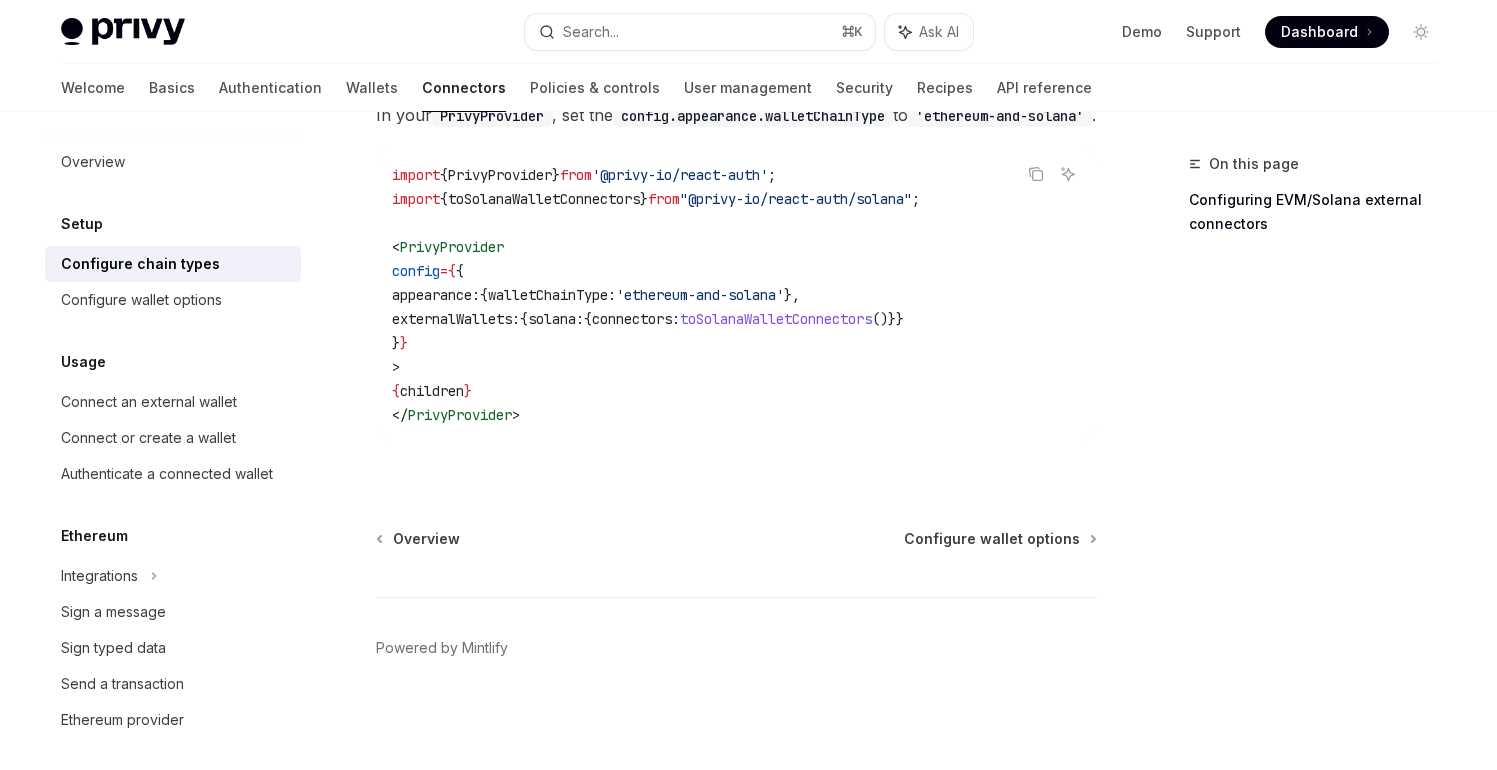 click on "walletChainType:" at bounding box center [552, 295] 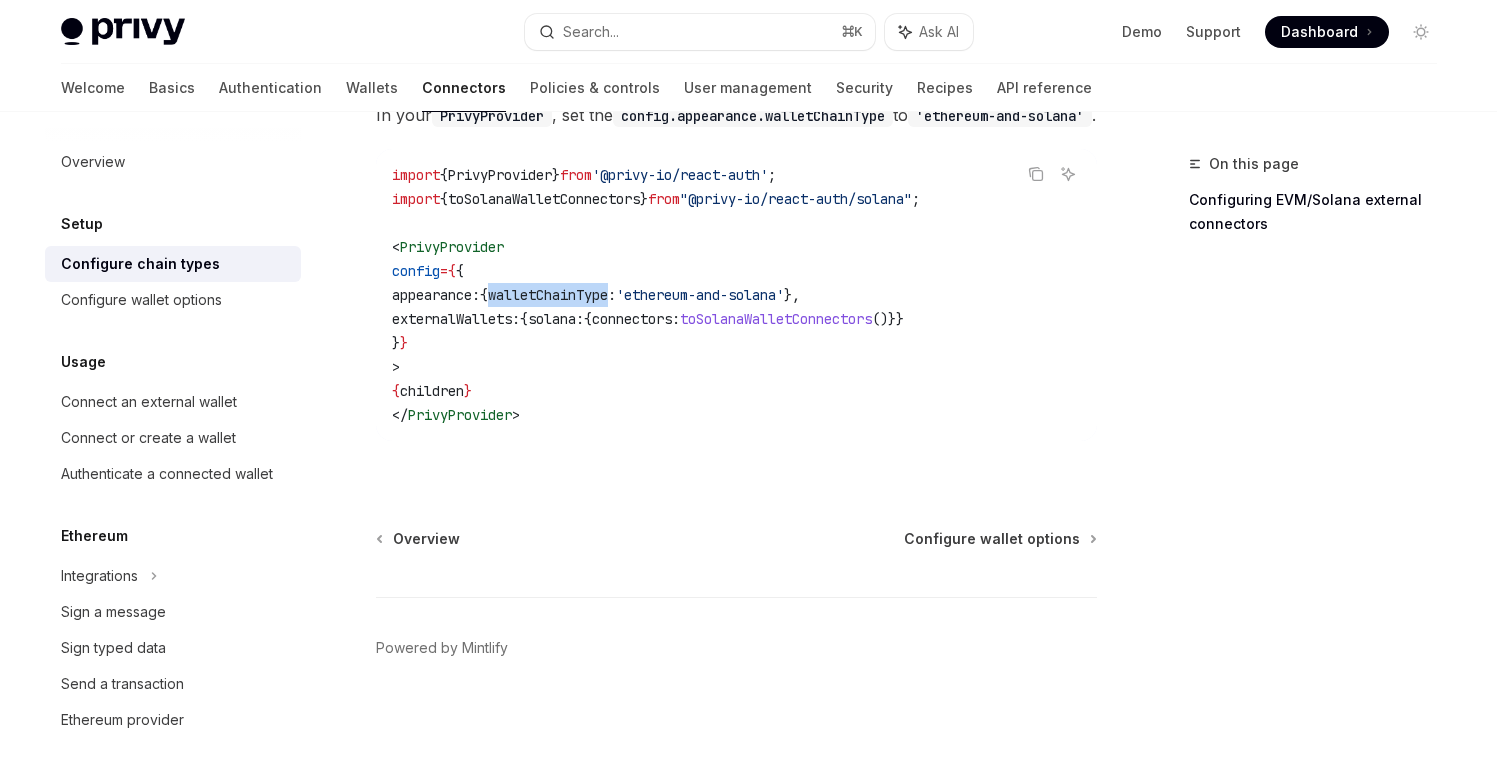 click on "walletChainType:" at bounding box center (552, 295) 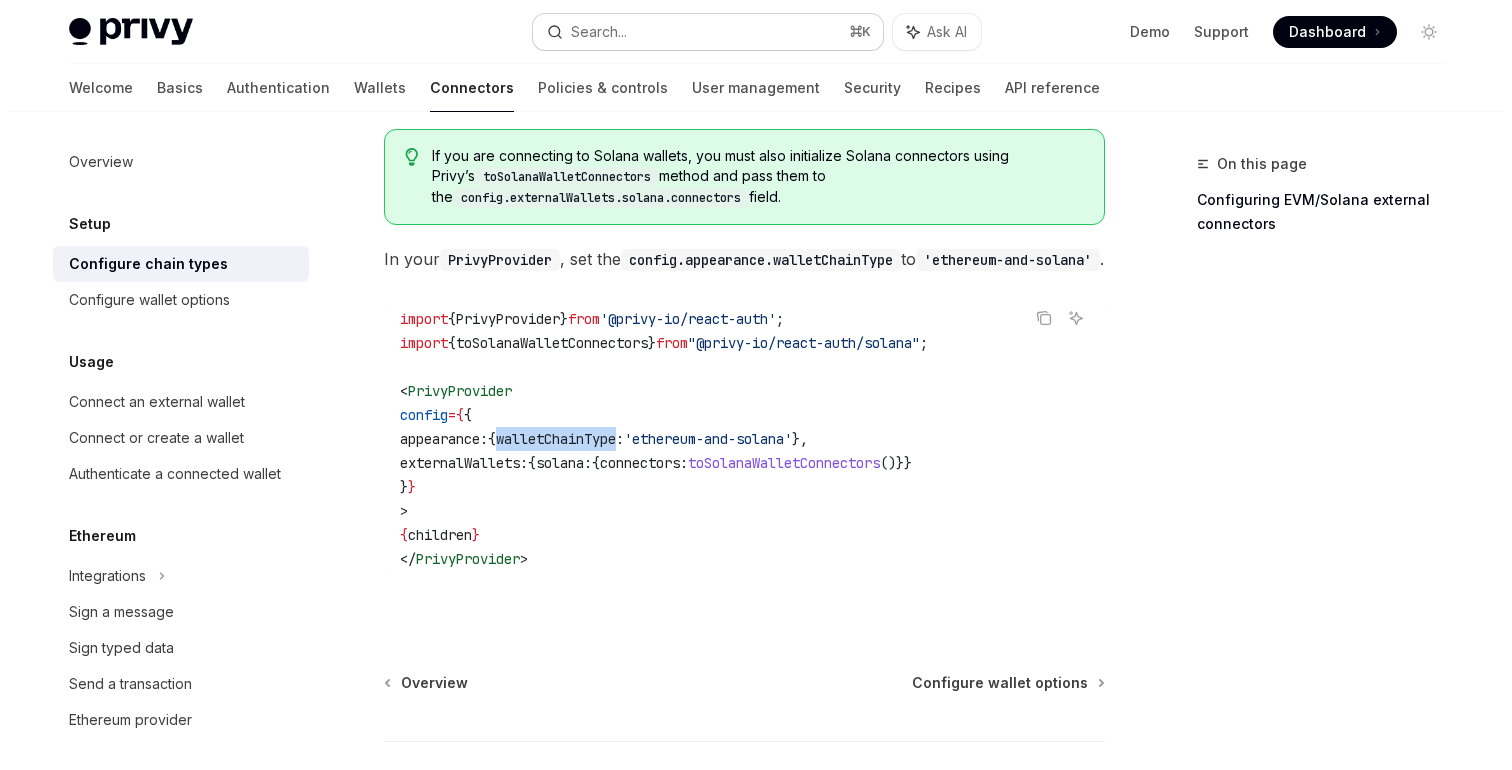 scroll, scrollTop: 522, scrollLeft: 0, axis: vertical 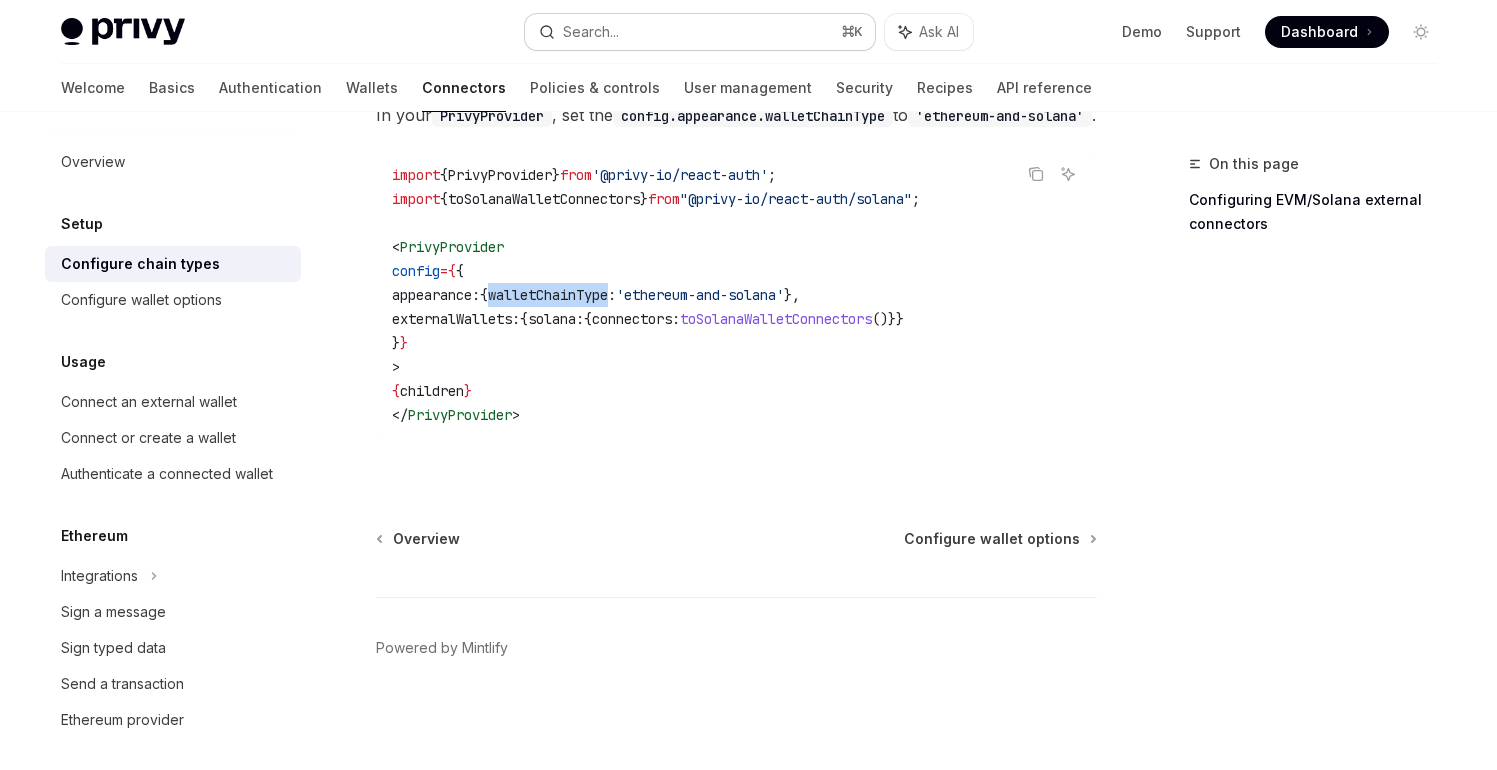 type 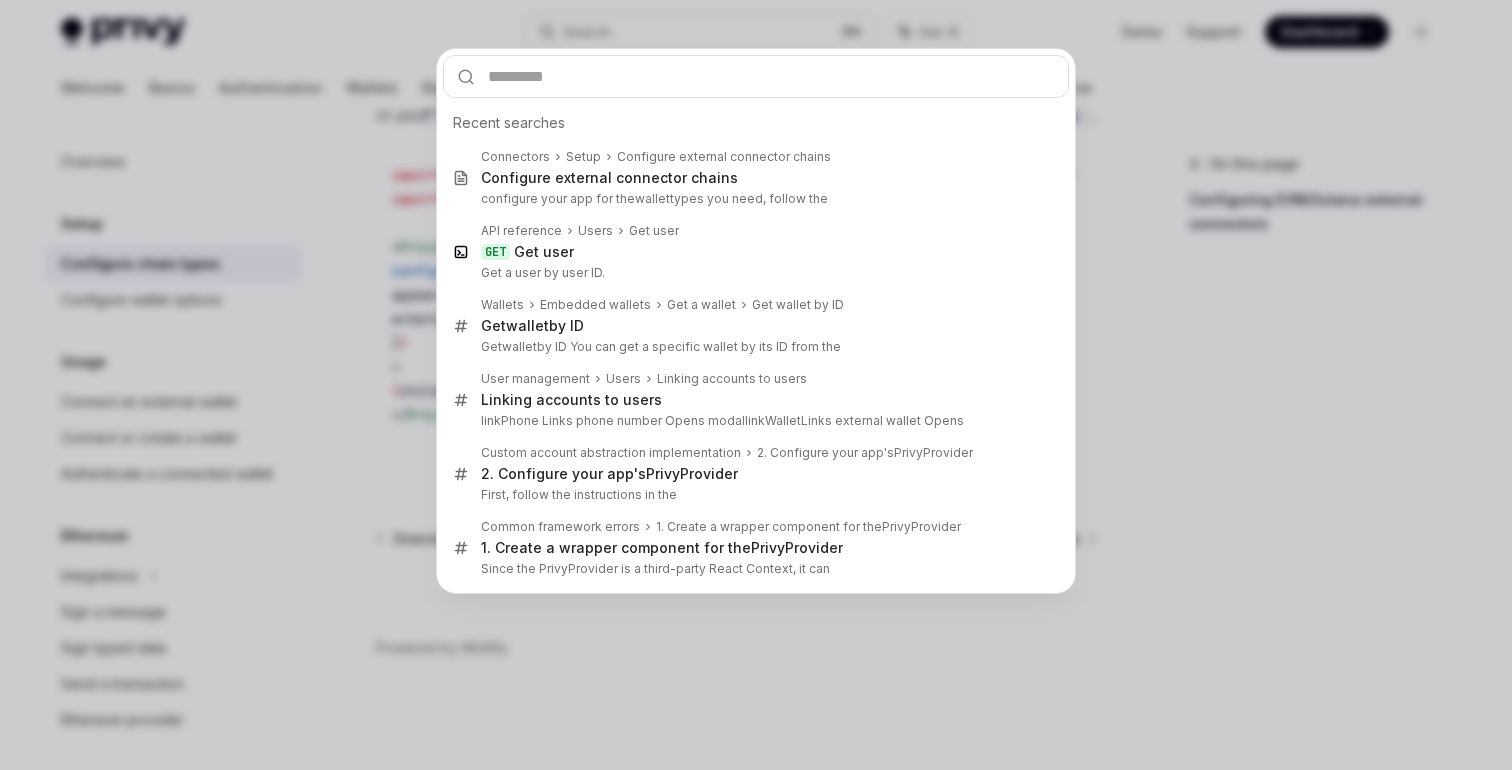 type on "**********" 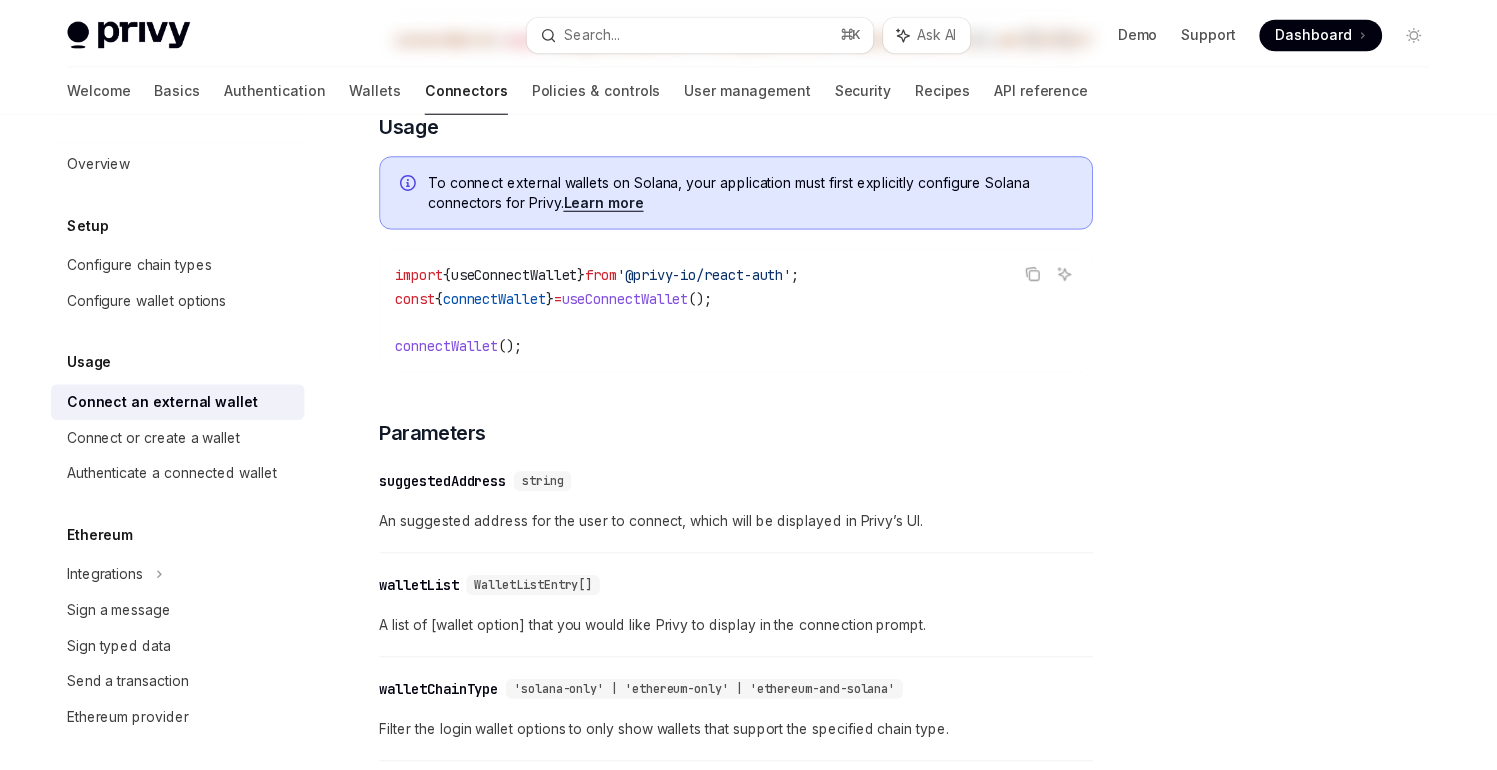 scroll, scrollTop: 0, scrollLeft: 0, axis: both 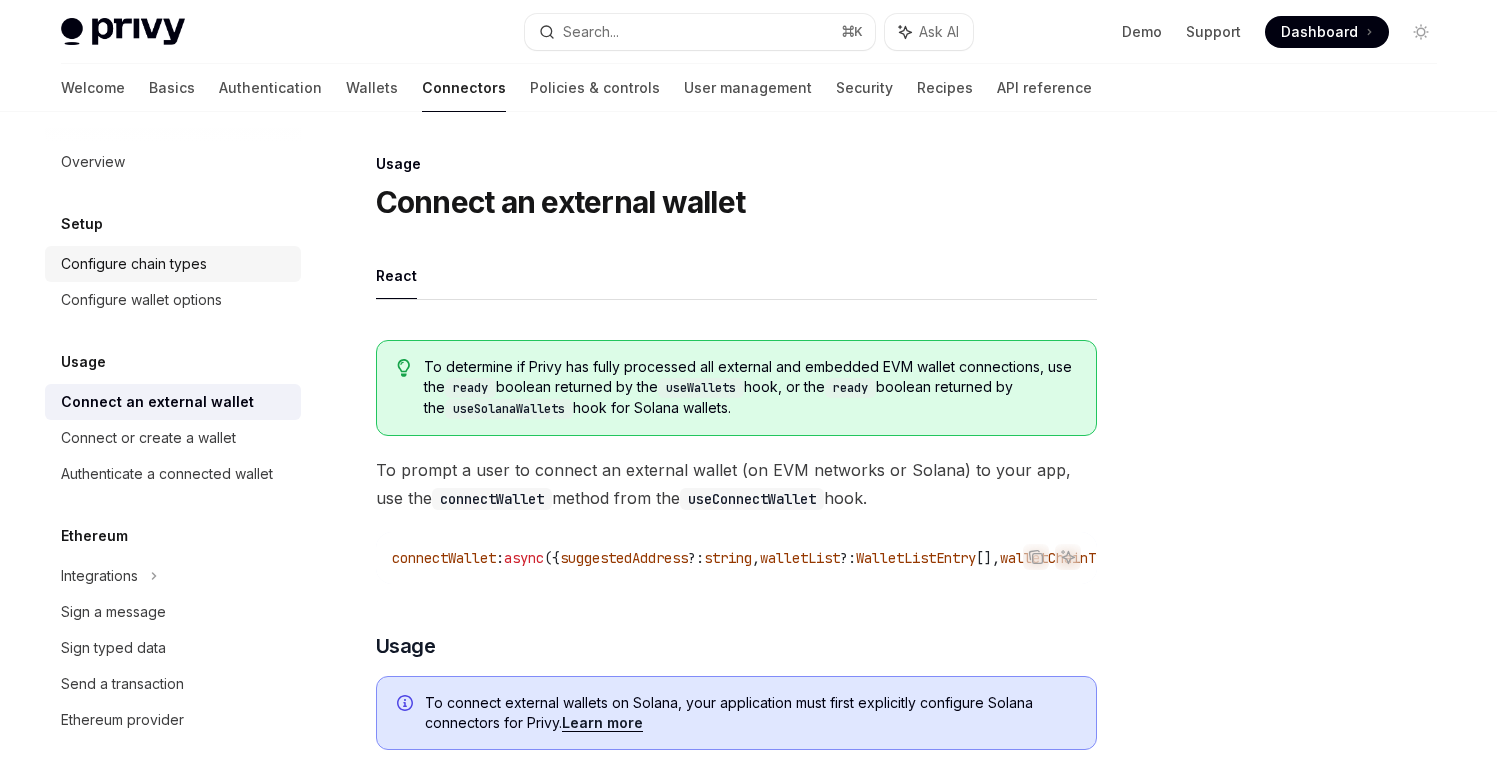 click on "Configure chain types" at bounding box center (134, 264) 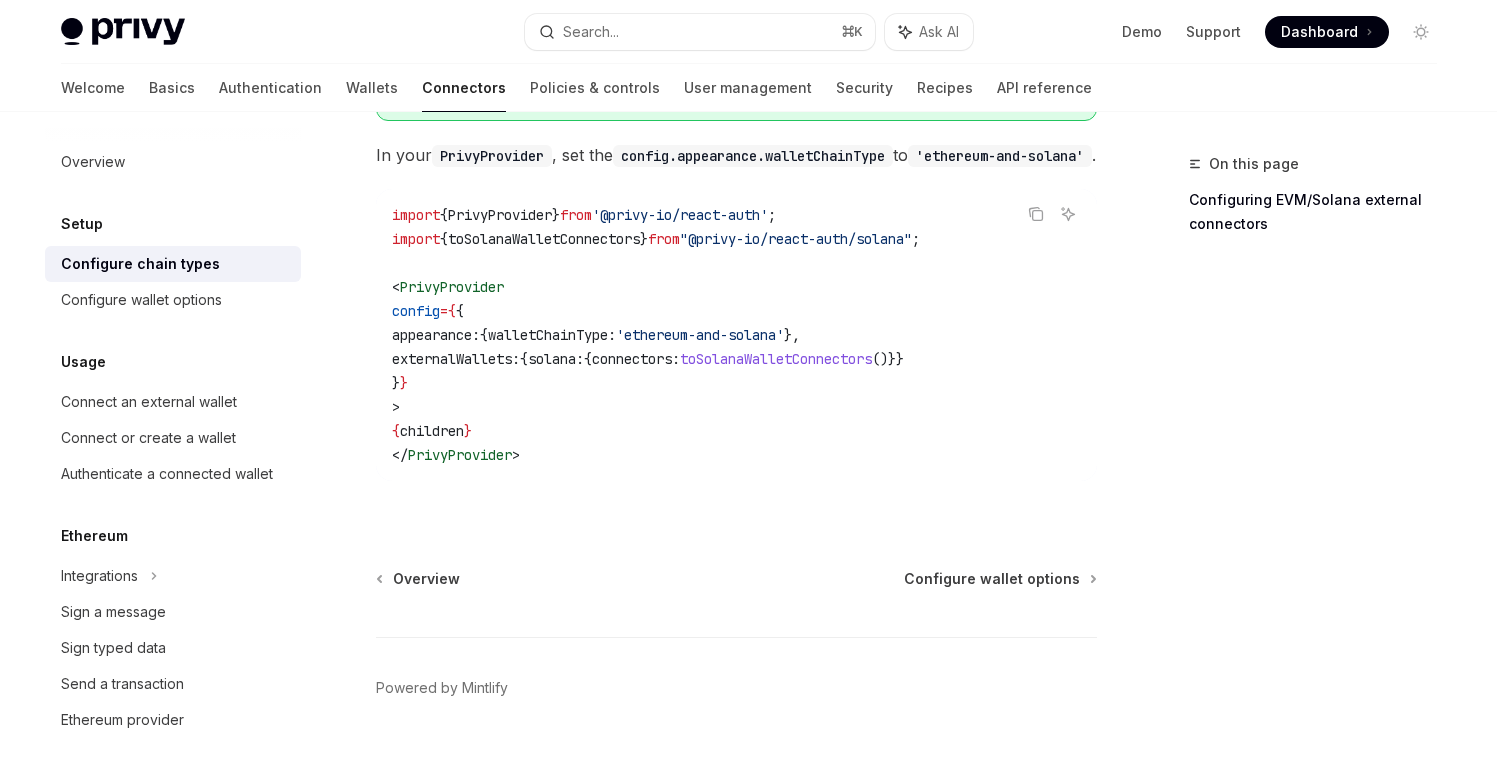 scroll, scrollTop: 420, scrollLeft: 0, axis: vertical 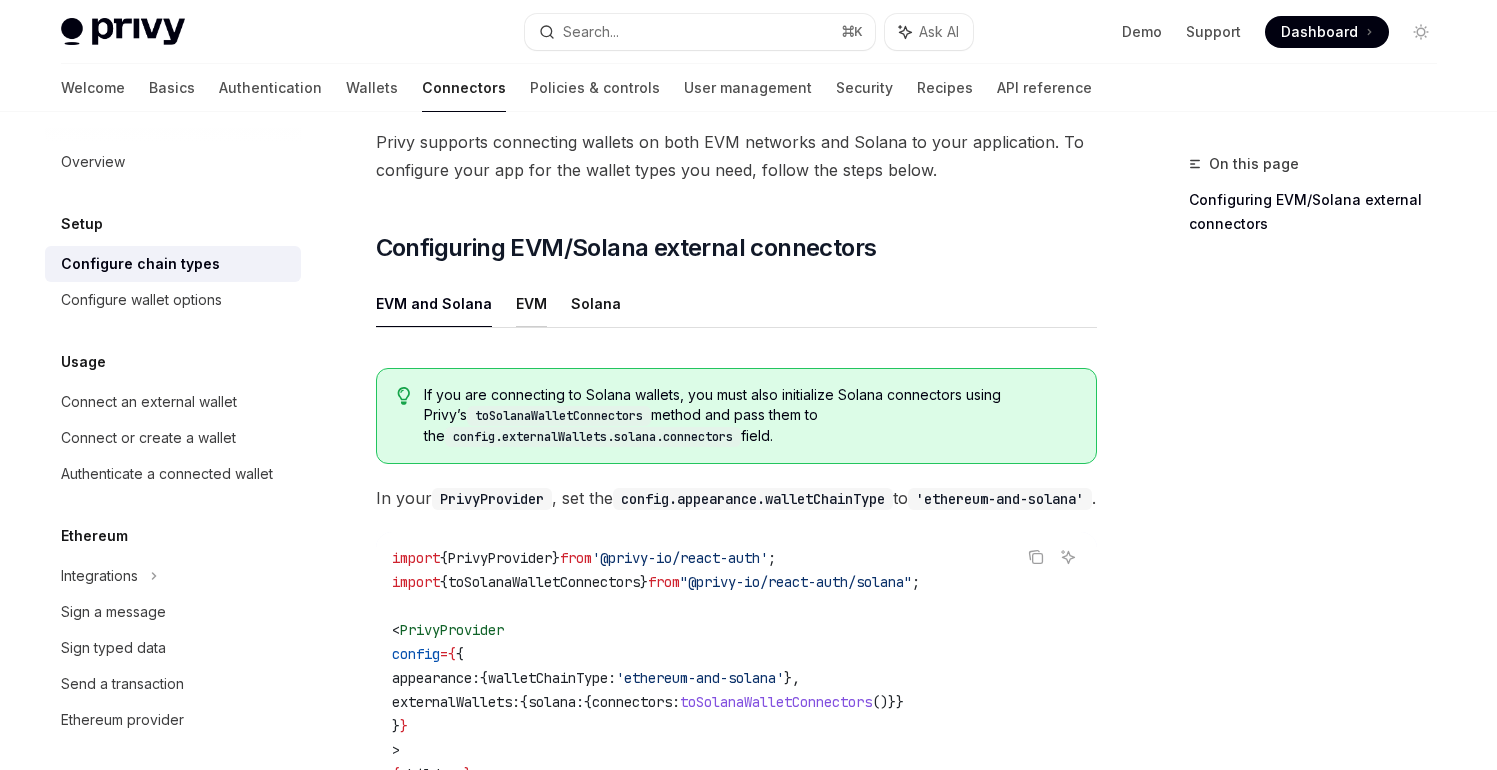 click on "EVM" at bounding box center [531, 303] 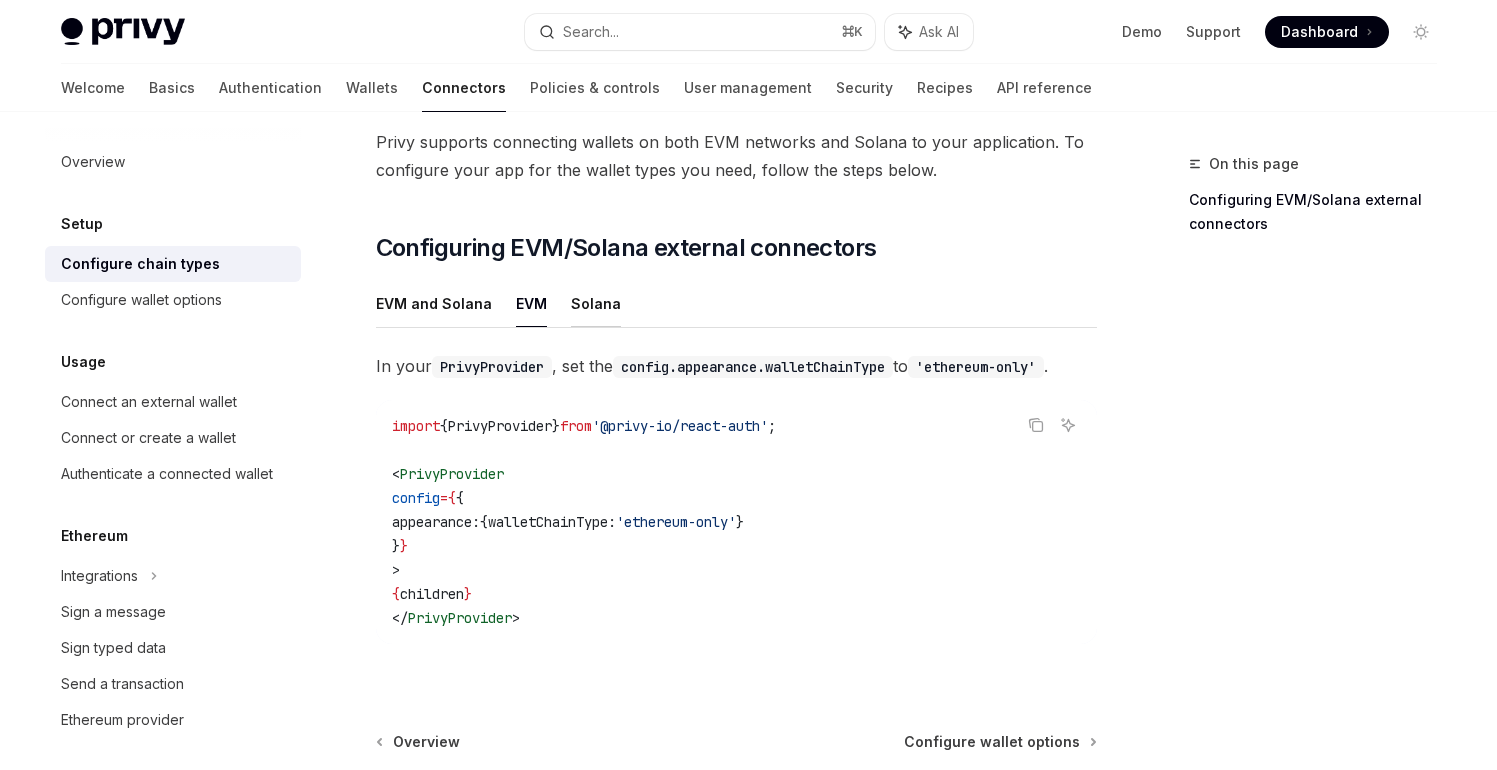 click on "Solana" at bounding box center (596, 303) 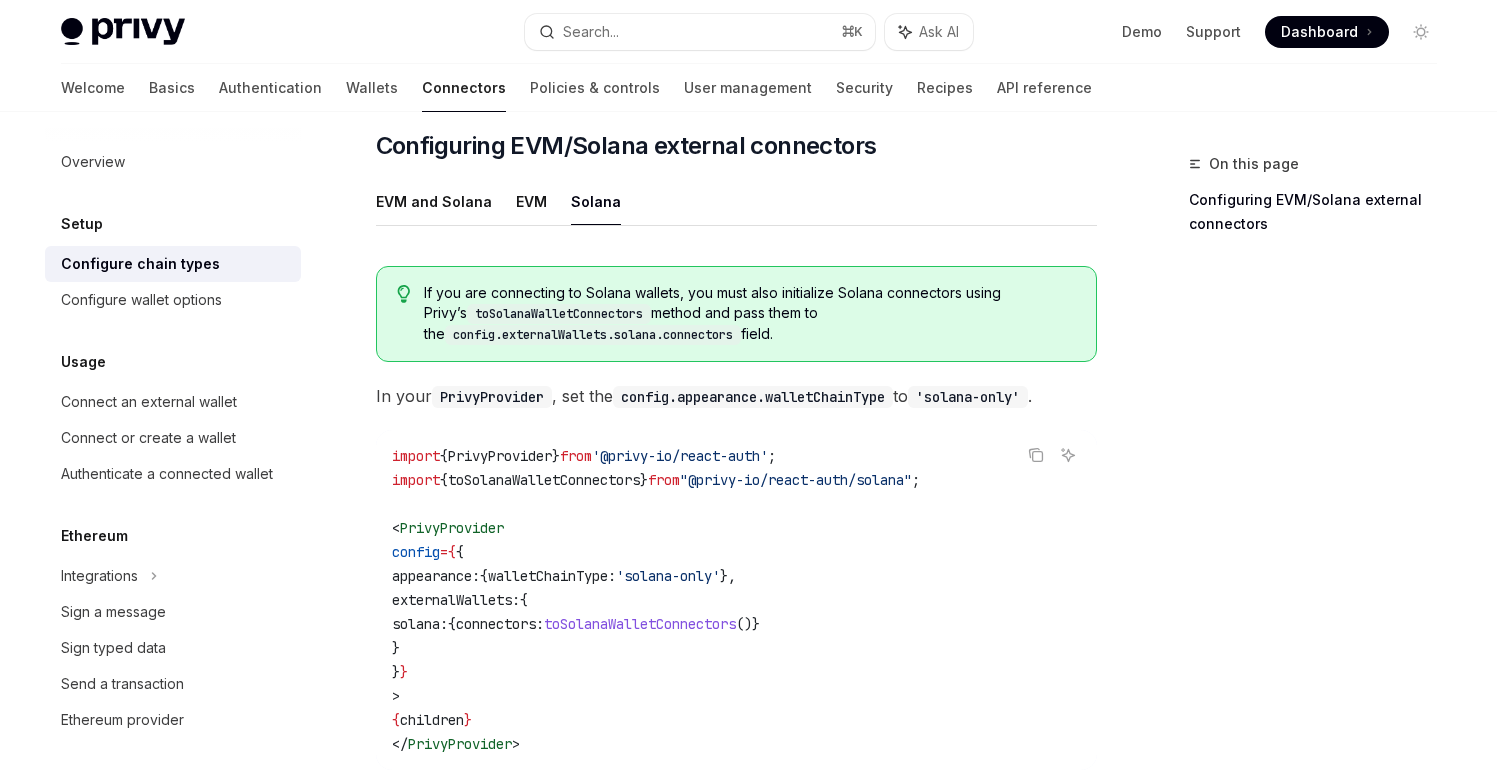 scroll, scrollTop: 228, scrollLeft: 0, axis: vertical 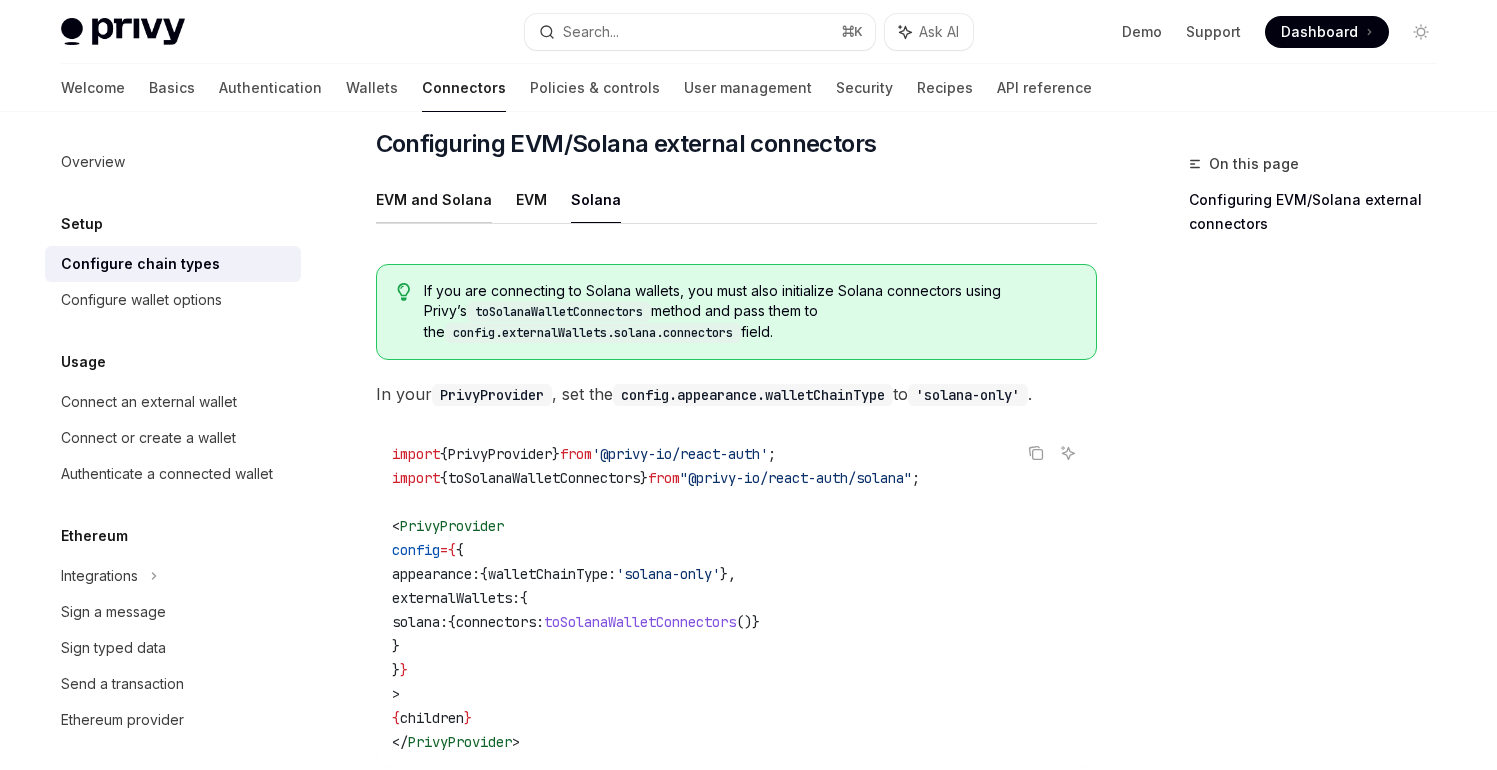 click on "EVM and Solana" at bounding box center [434, 199] 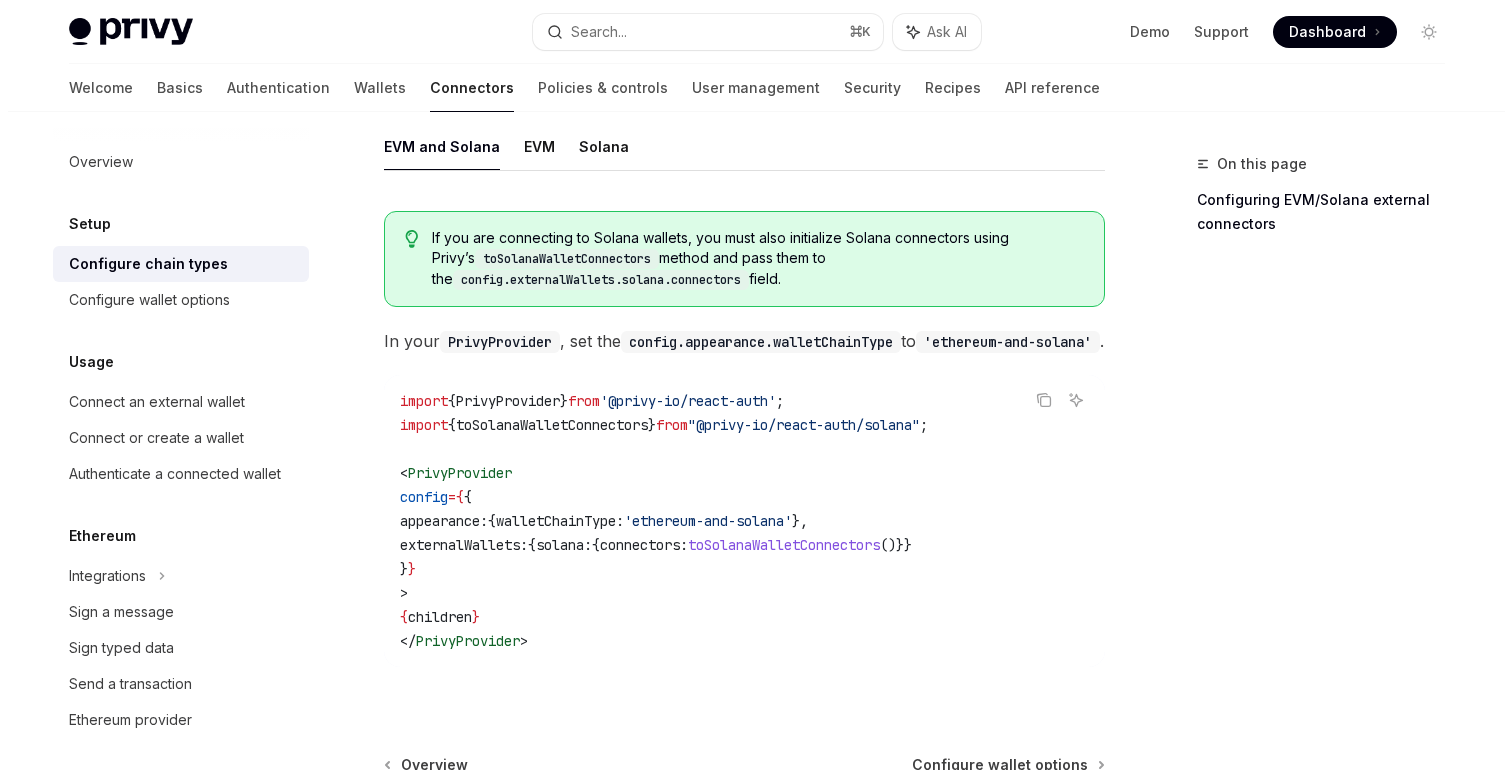 scroll, scrollTop: 282, scrollLeft: 0, axis: vertical 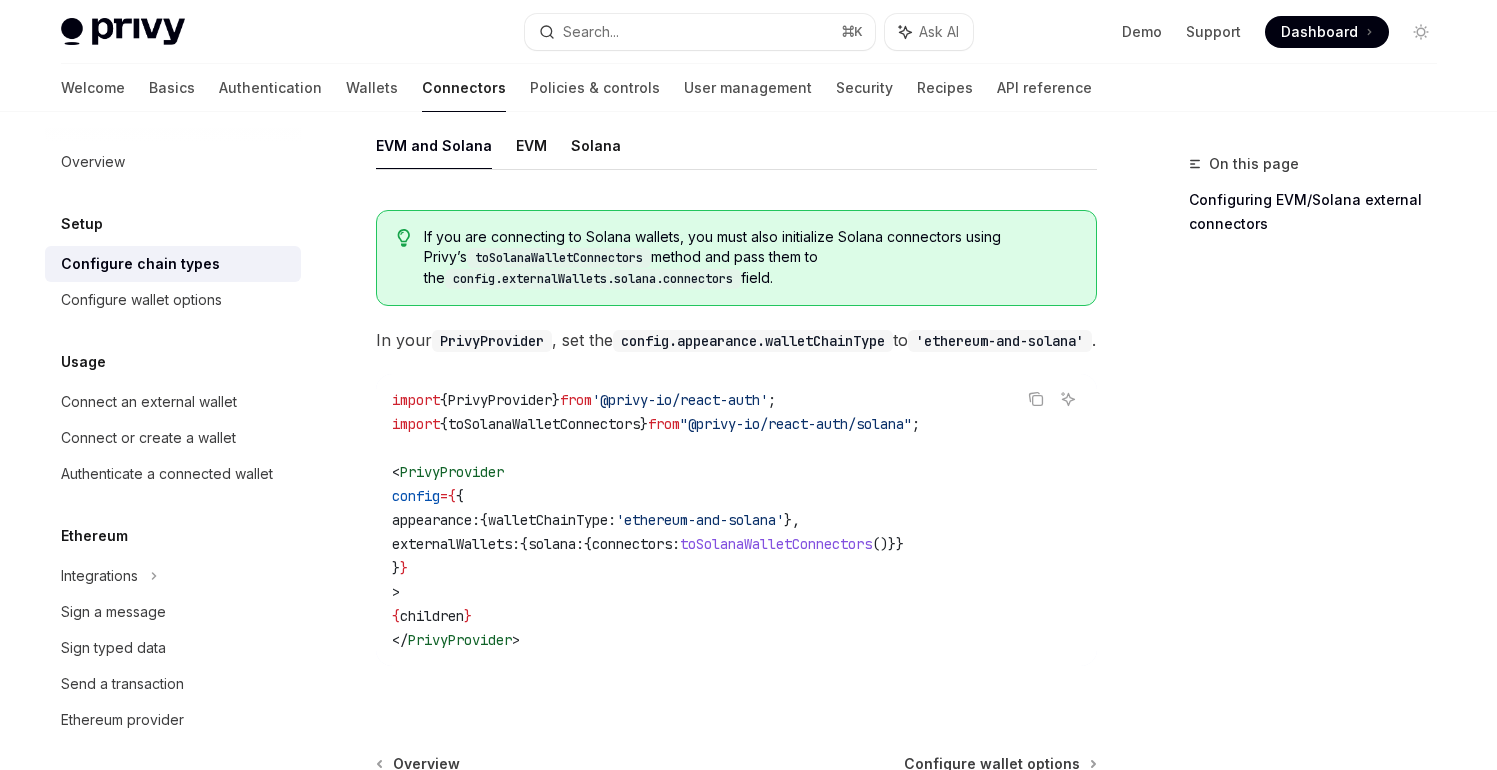 drag, startPoint x: 852, startPoint y: 551, endPoint x: 535, endPoint y: 556, distance: 317.03943 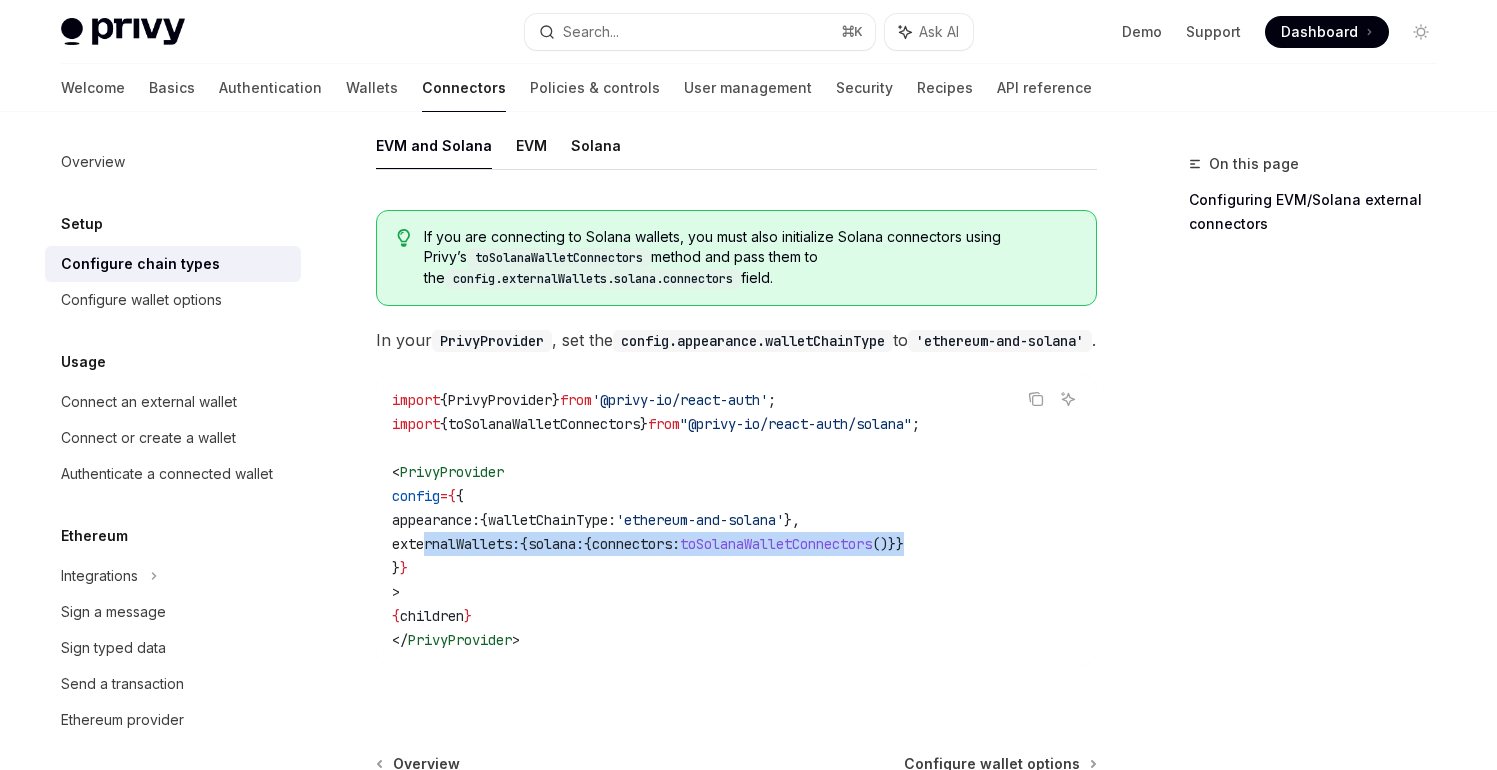 drag, startPoint x: 859, startPoint y: 569, endPoint x: 428, endPoint y: 574, distance: 431.029 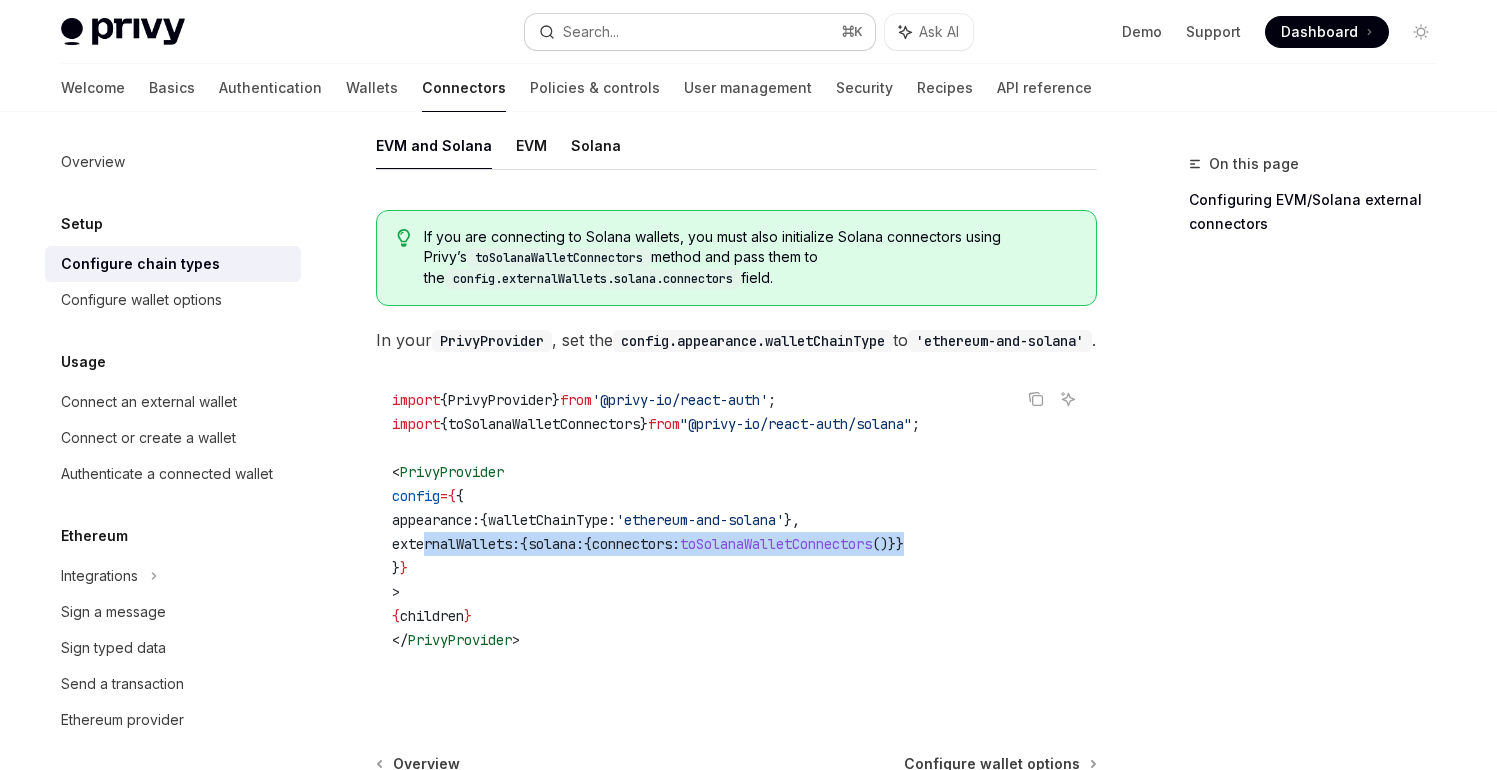 click on "Search... ⌘ K" at bounding box center [700, 32] 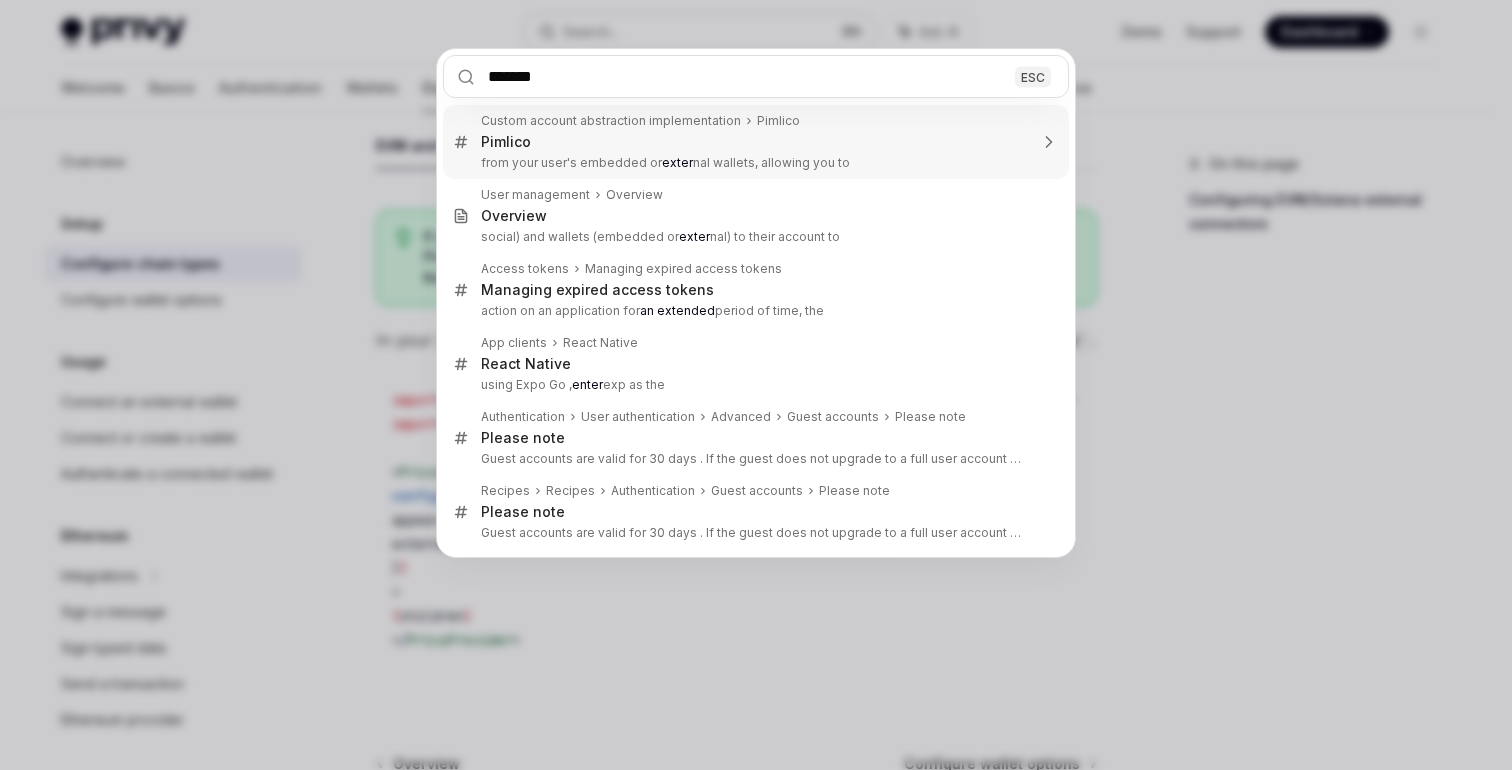 type on "********" 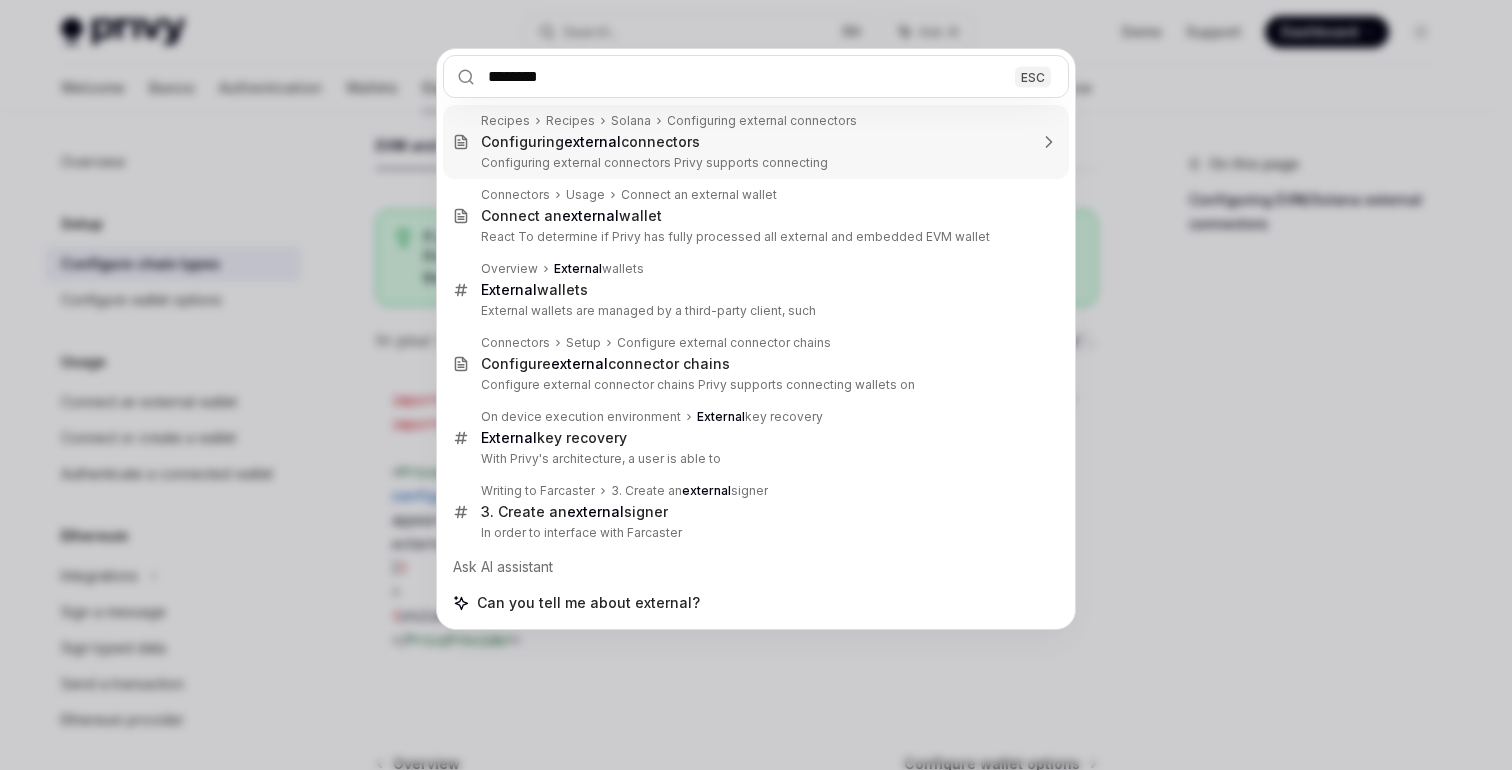 click on "Recipes Recipes Solana Configuring external connectors Configuring  external  connectors
Configuring external connectors
Privy supports connecting wallets on" at bounding box center (754, 142) 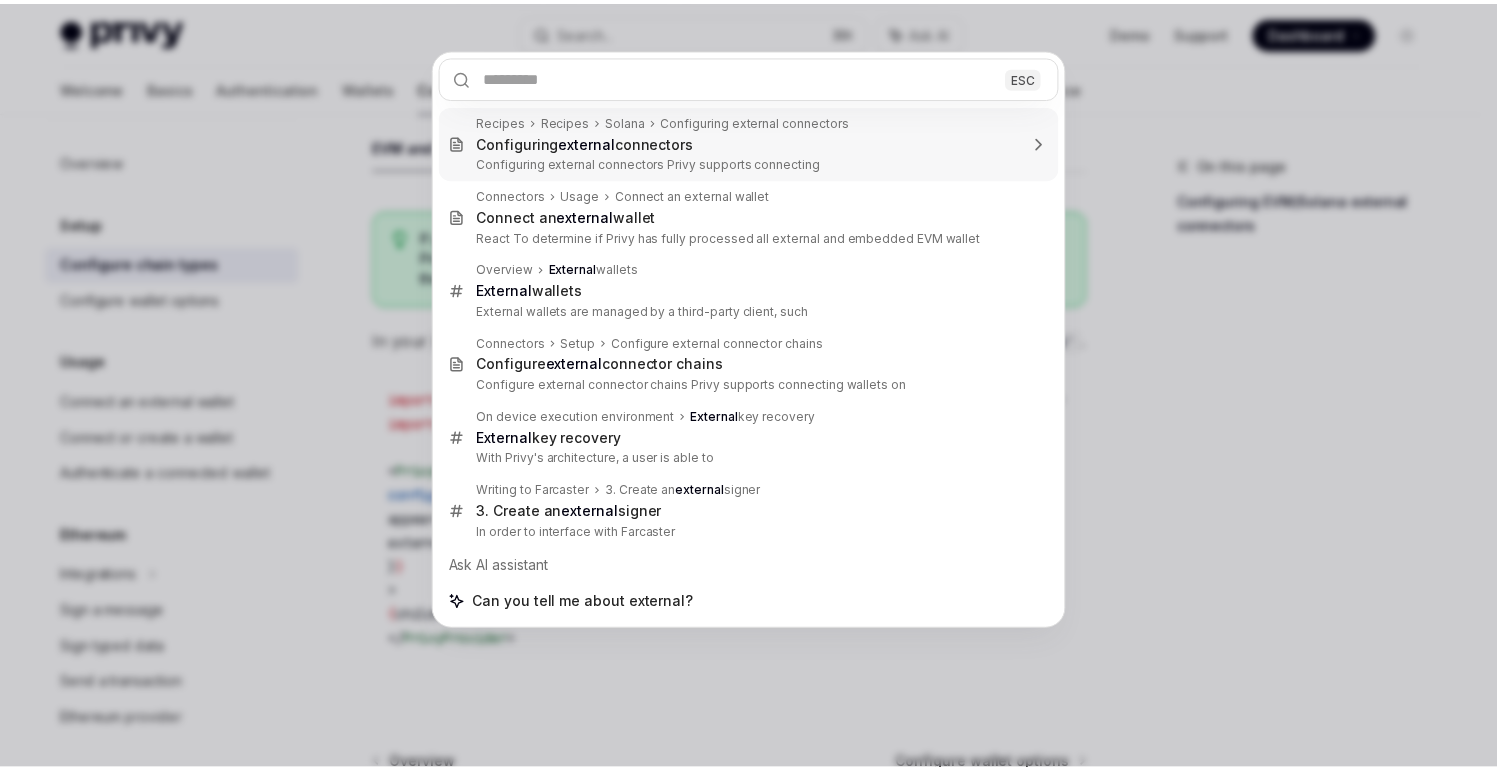 scroll, scrollTop: 0, scrollLeft: 0, axis: both 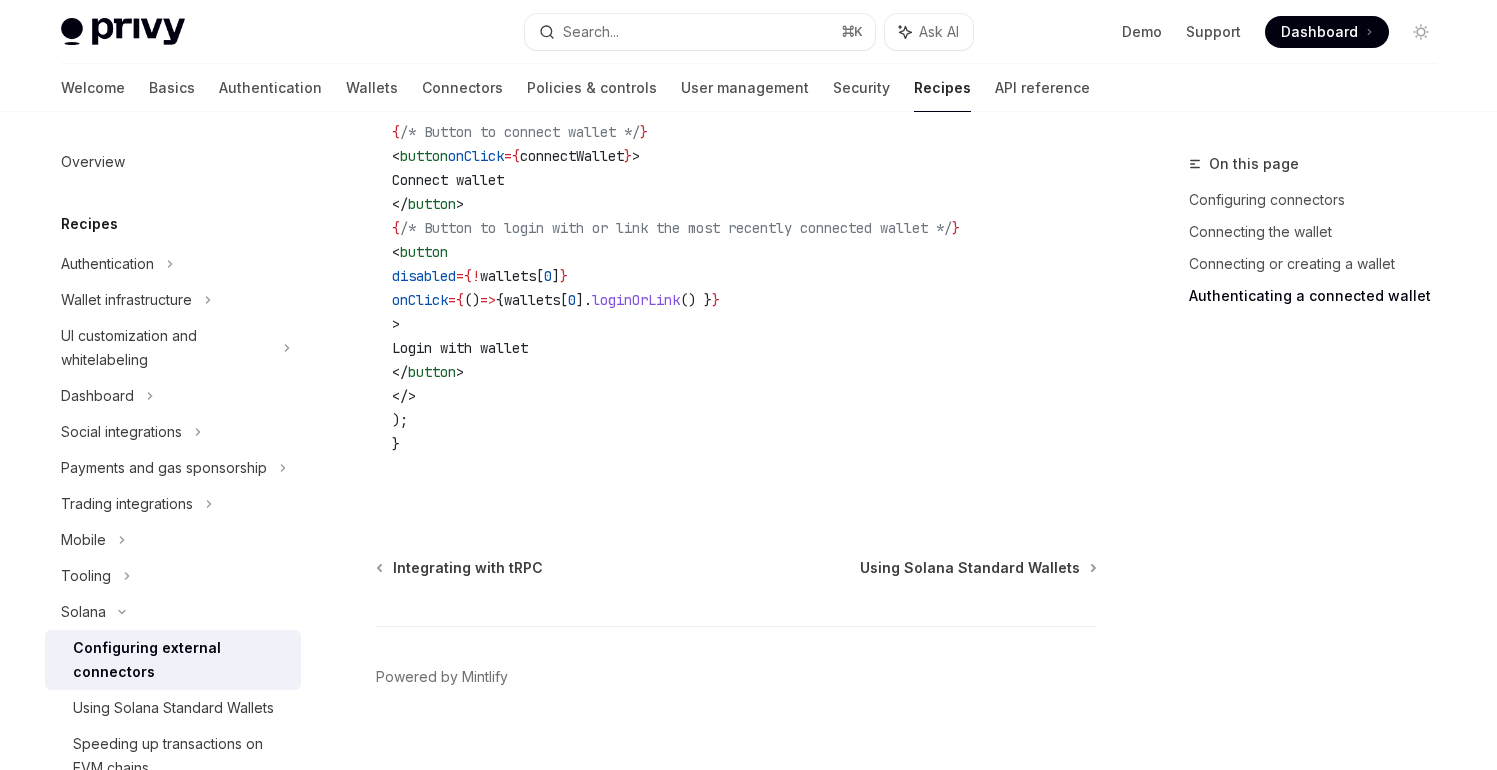 type on "*" 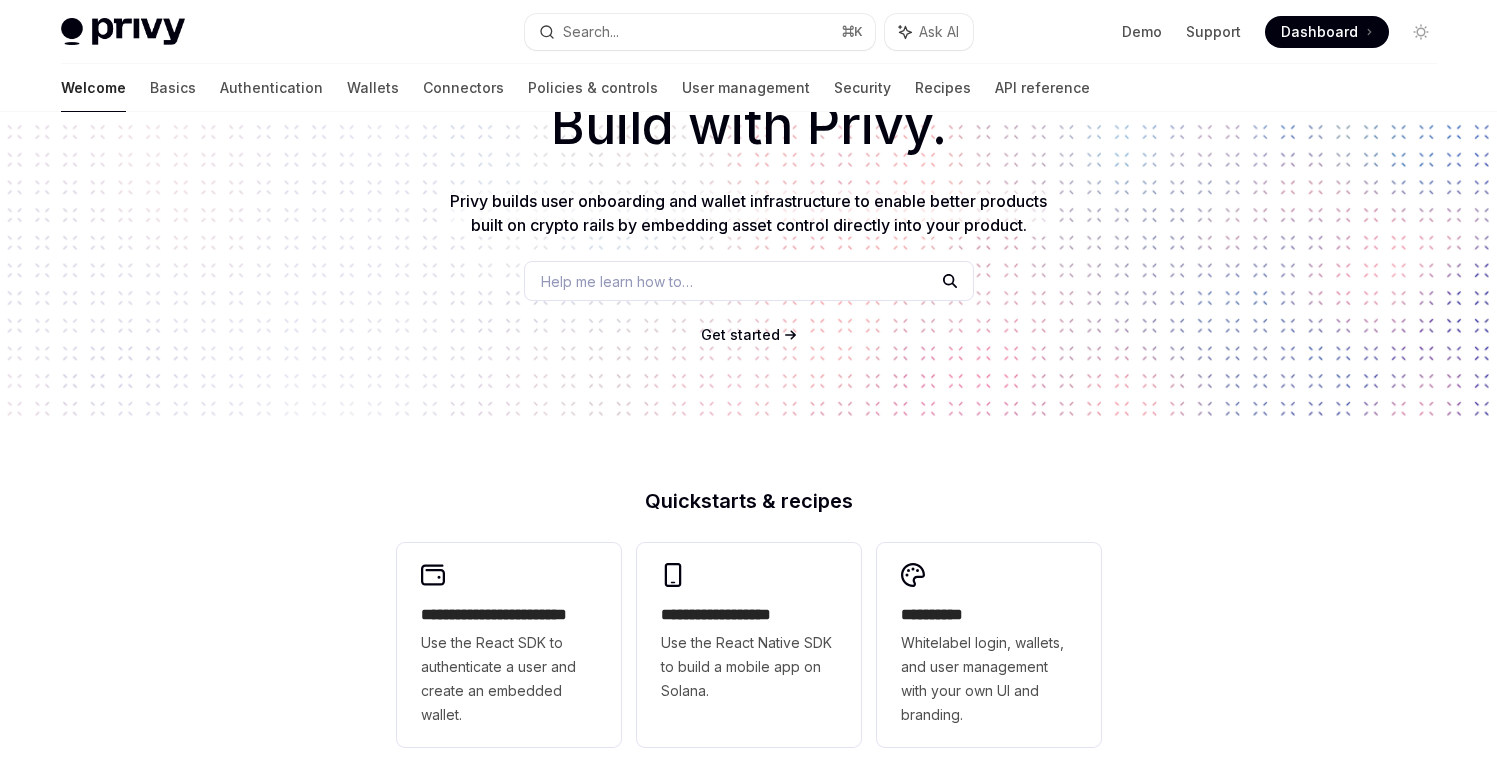 scroll, scrollTop: 0, scrollLeft: 0, axis: both 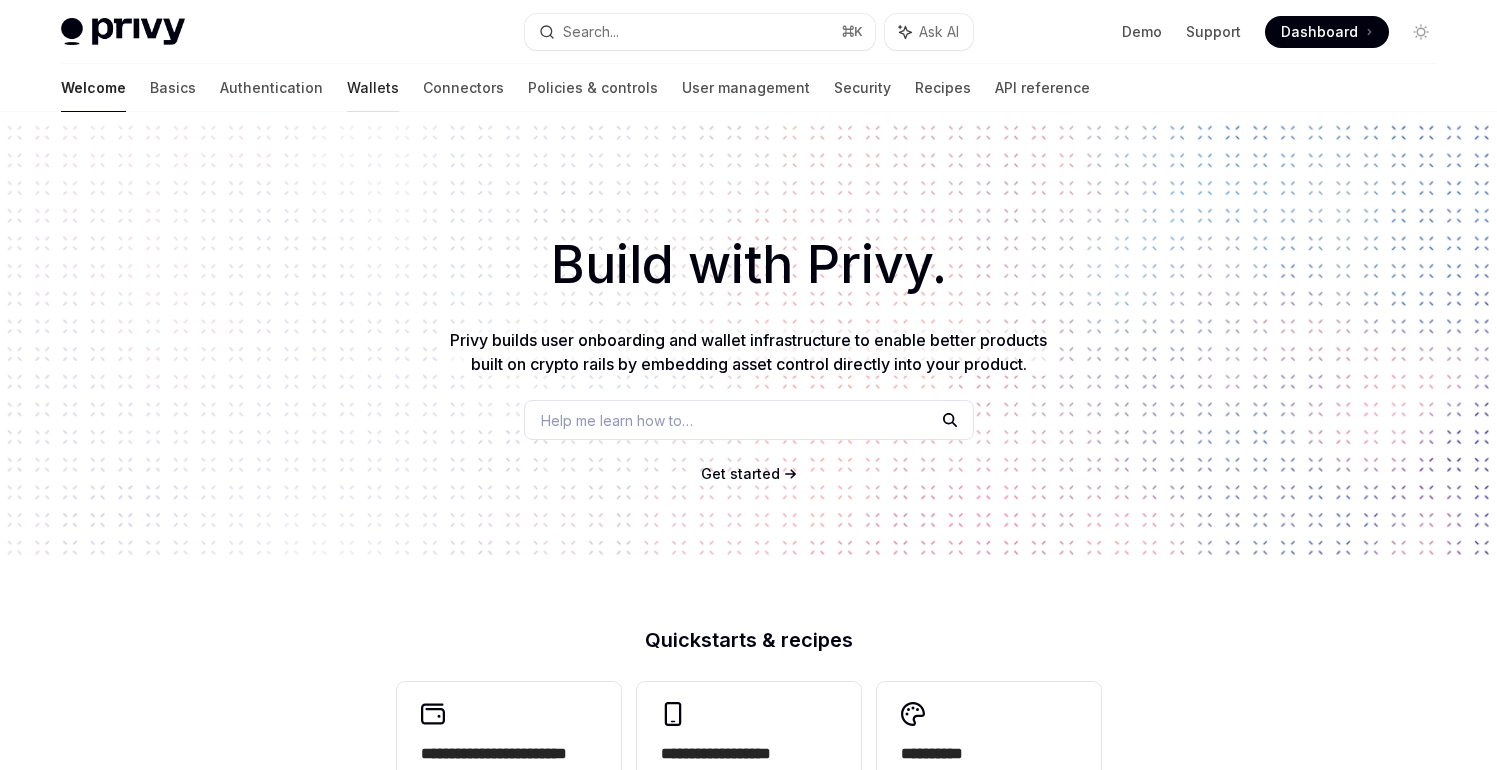 click on "Wallets" at bounding box center (373, 88) 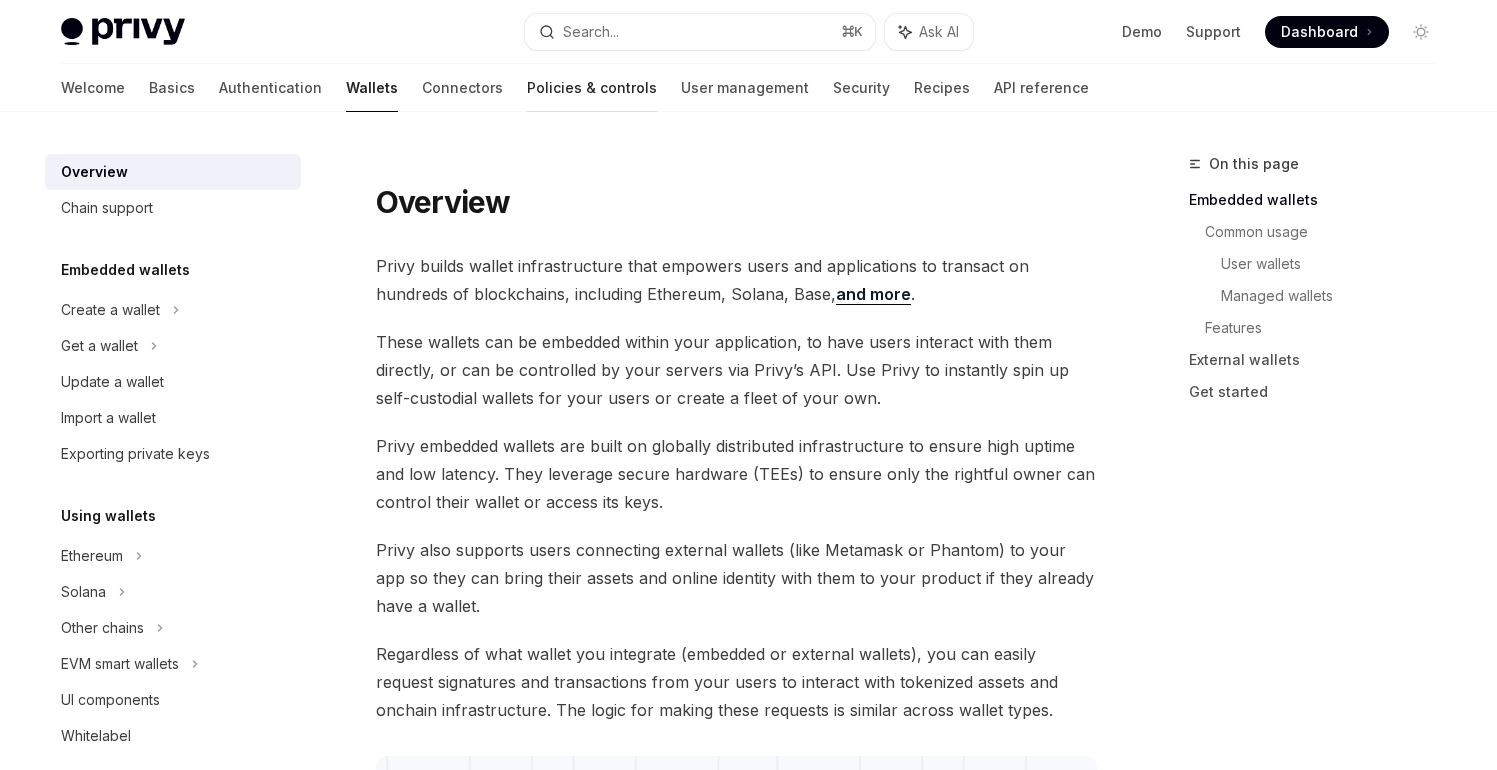 click on "Policies & controls" at bounding box center [592, 88] 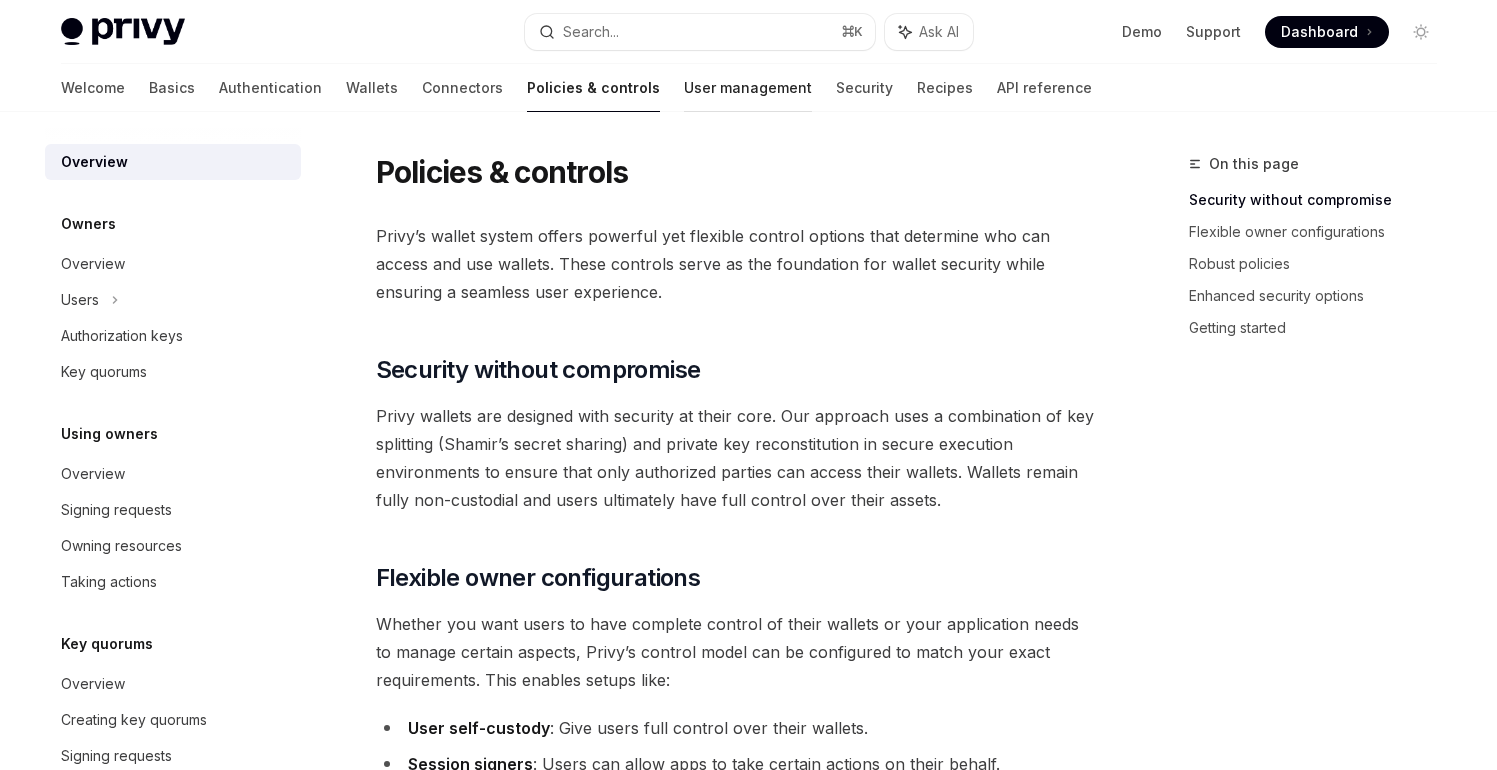 click on "User management" at bounding box center [748, 88] 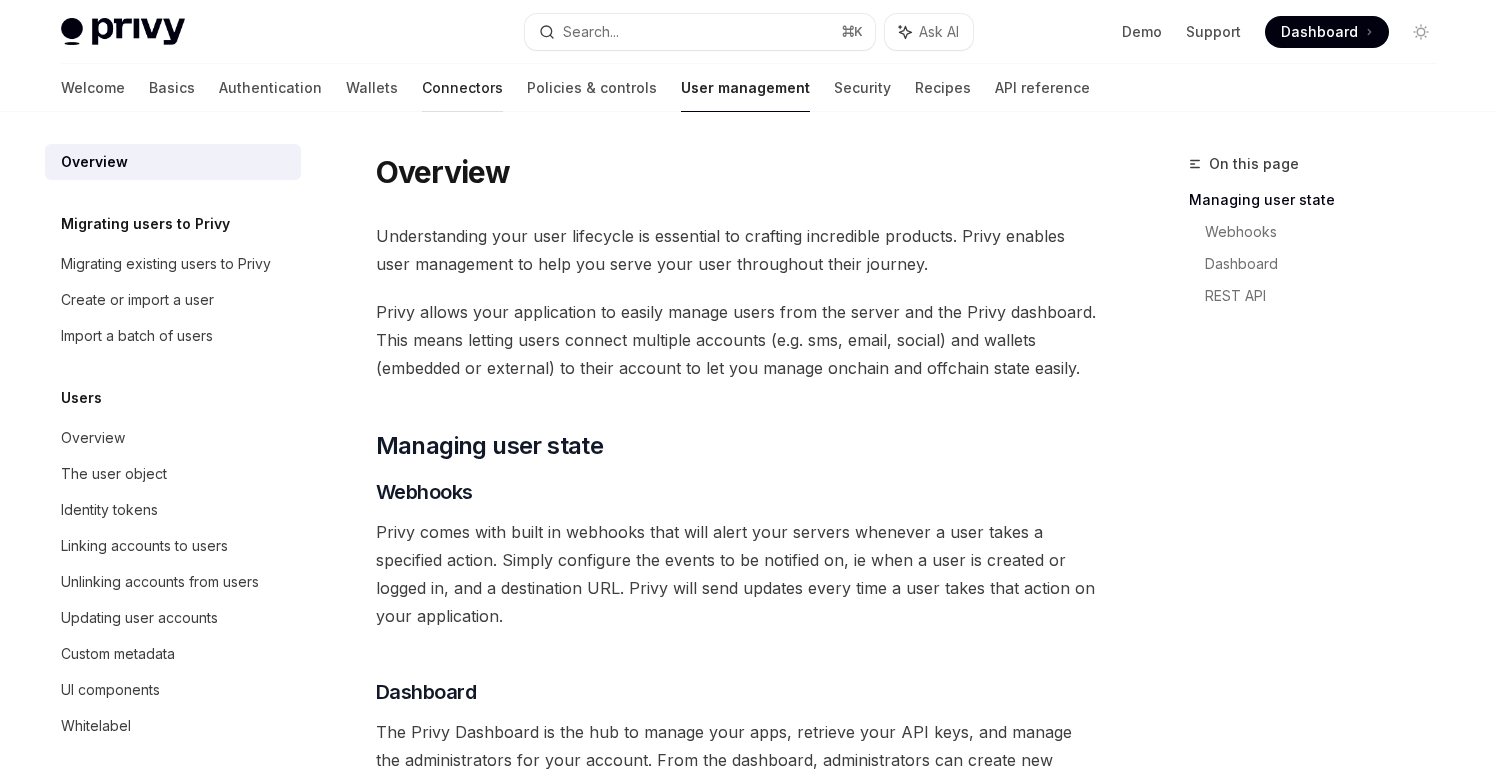 click on "Connectors" at bounding box center (462, 88) 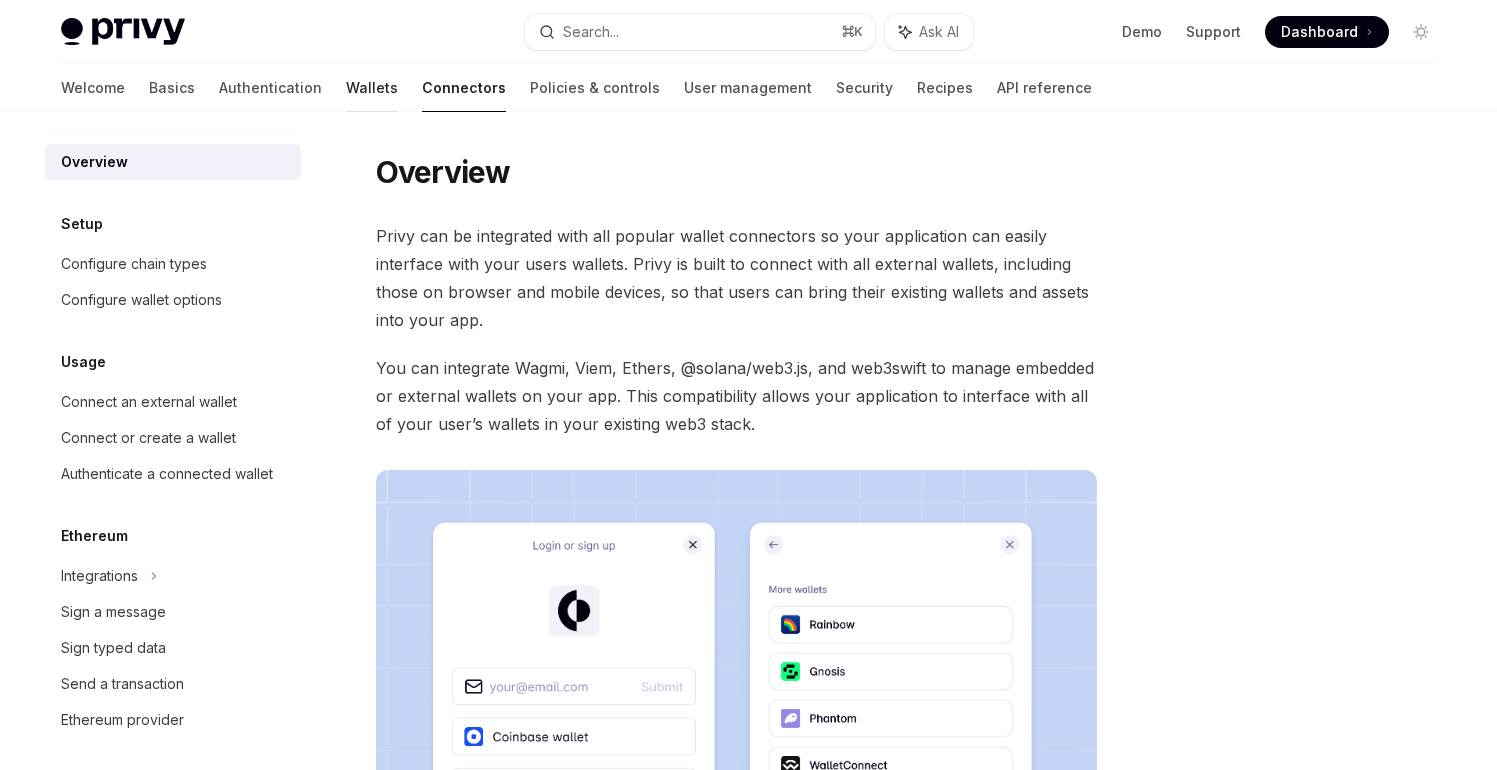 click on "Wallets" at bounding box center (372, 88) 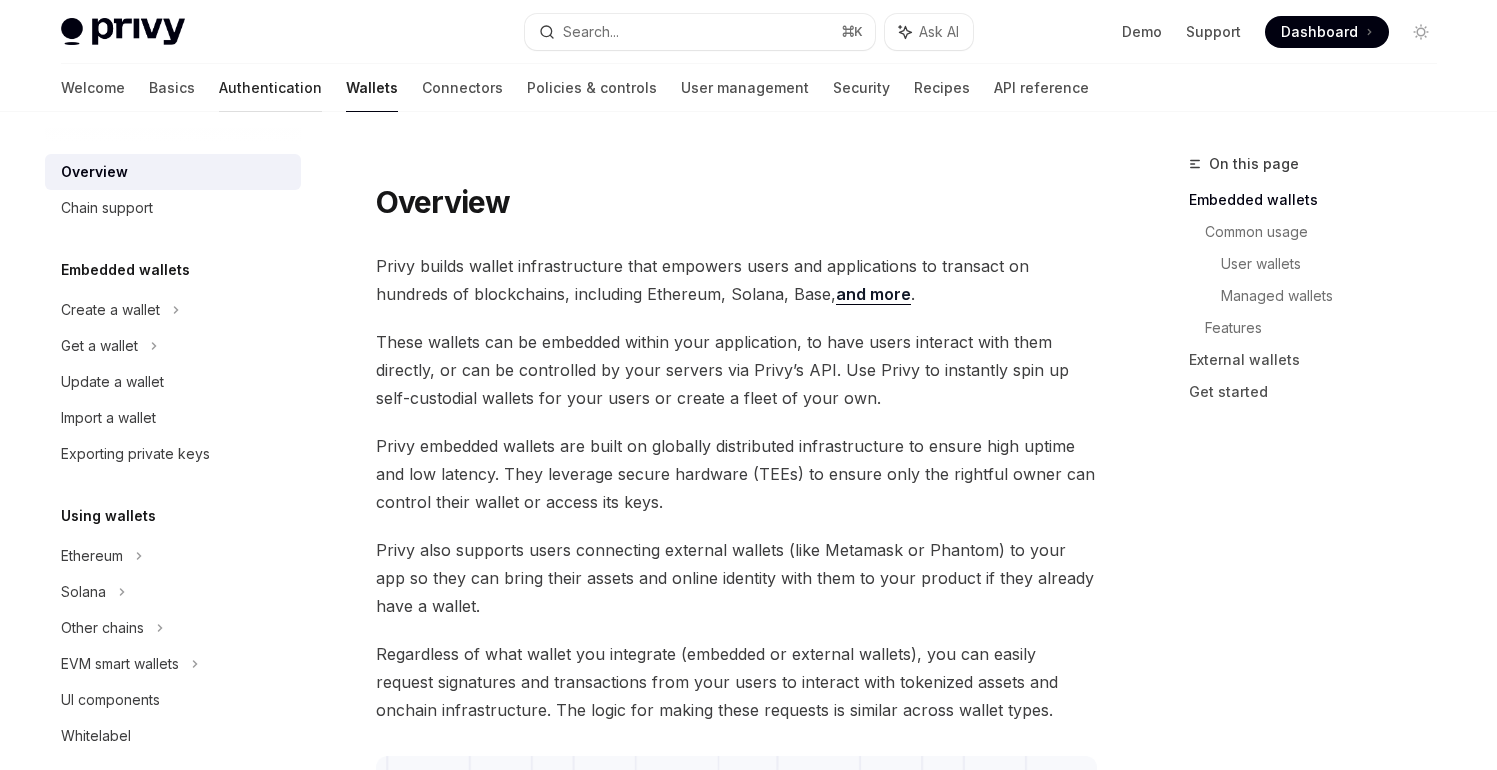 click on "Authentication" at bounding box center (270, 88) 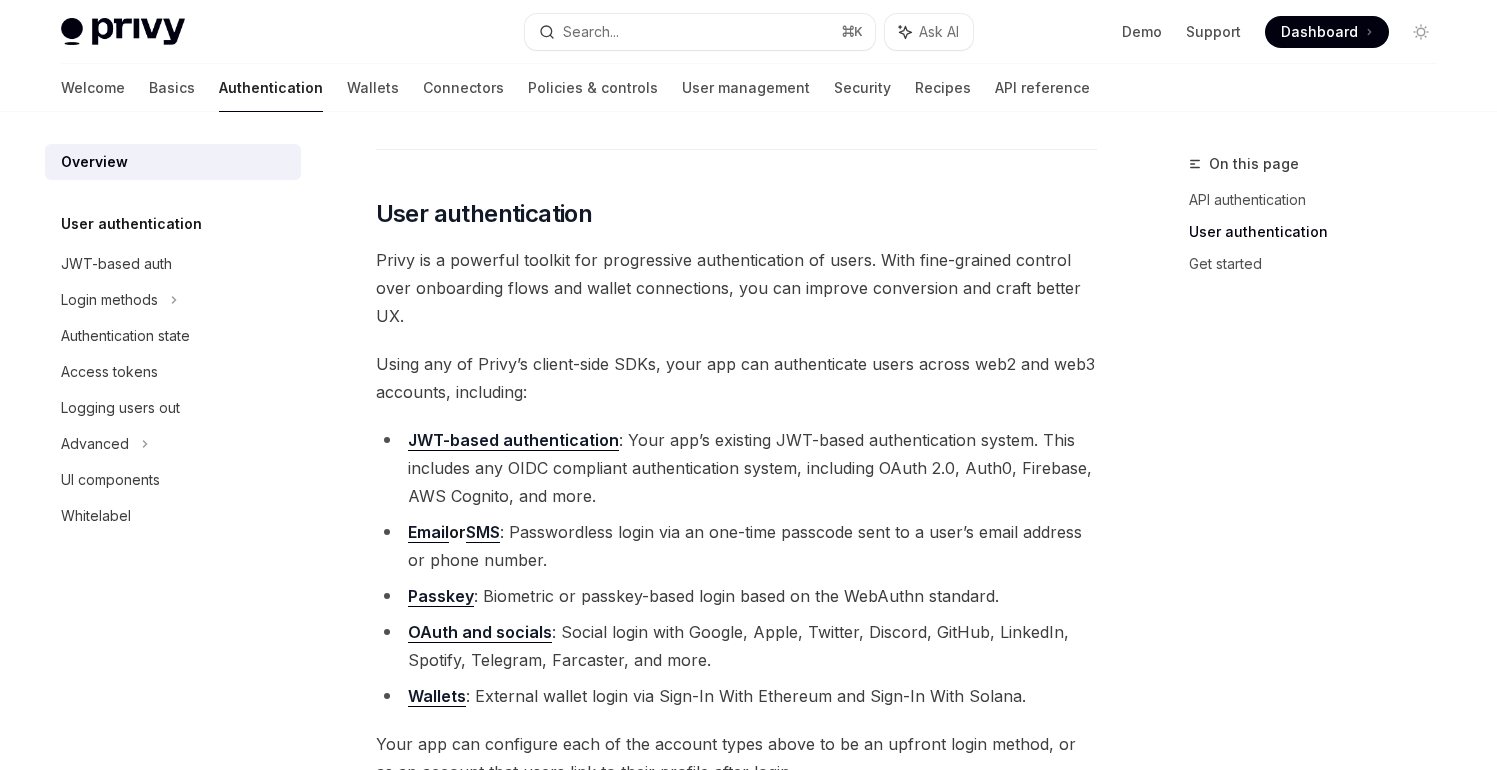 scroll, scrollTop: 904, scrollLeft: 0, axis: vertical 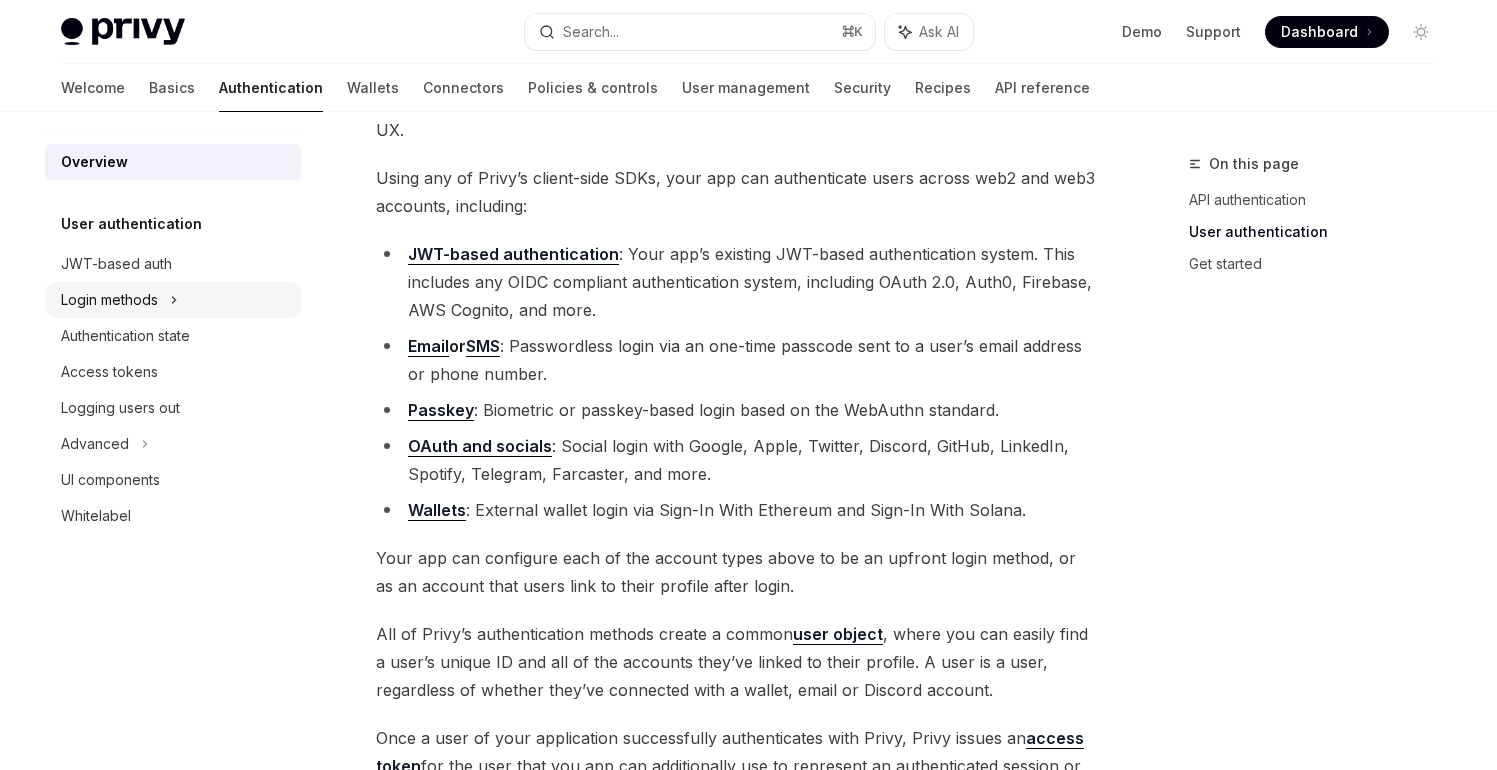 click on "Login methods" at bounding box center (109, 300) 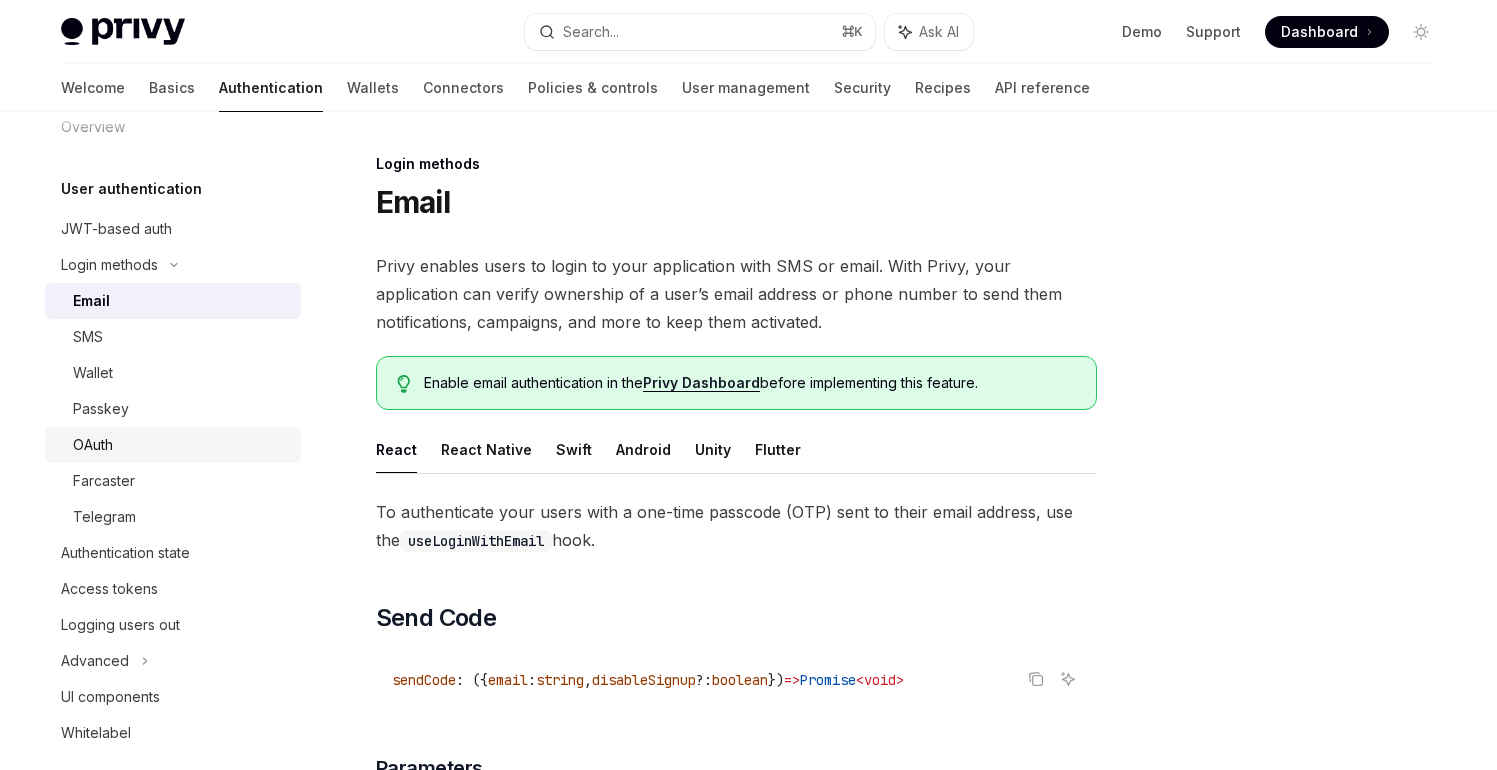 scroll, scrollTop: 56, scrollLeft: 0, axis: vertical 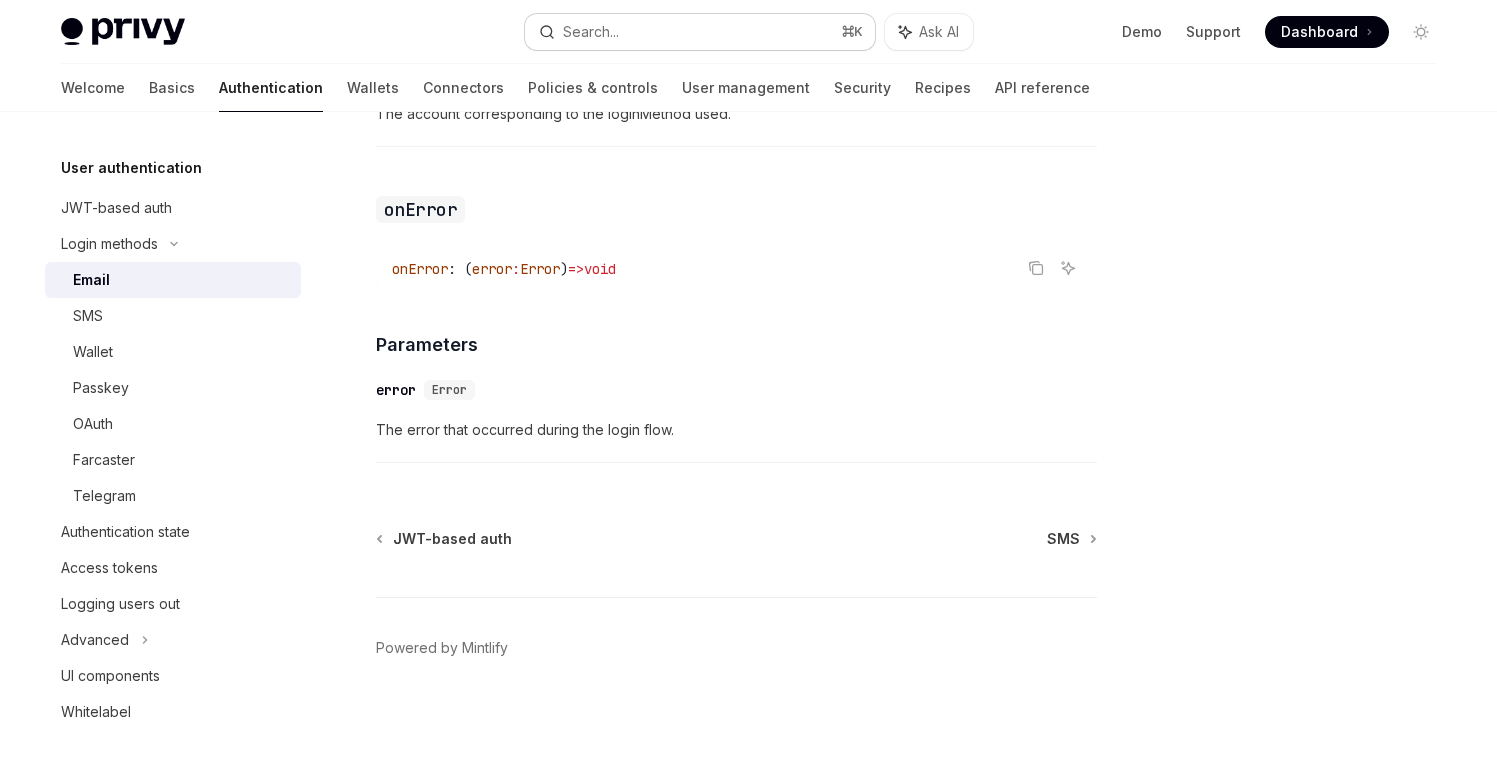 click on "Search... ⌘ K" at bounding box center (700, 32) 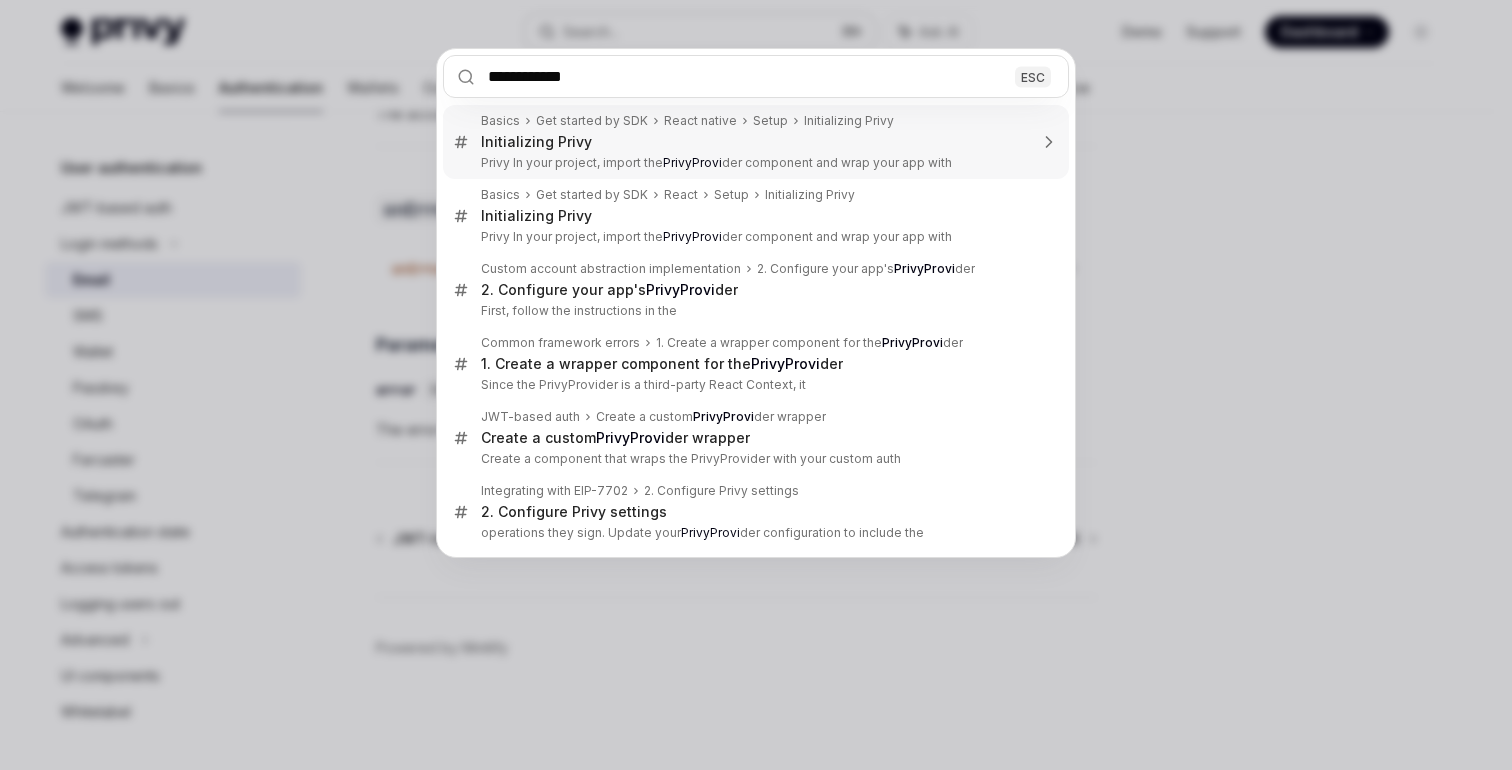 type on "**********" 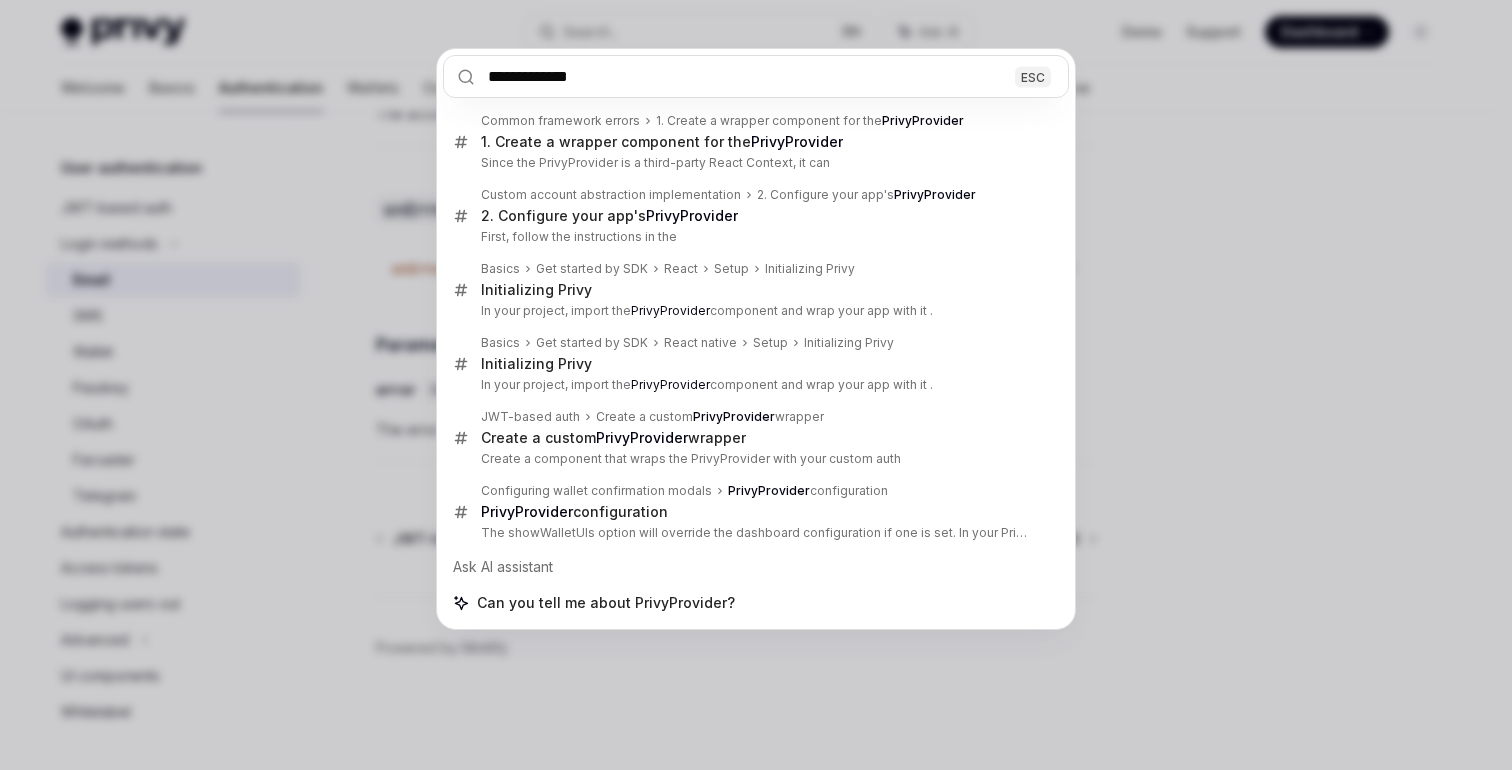 type on "*" 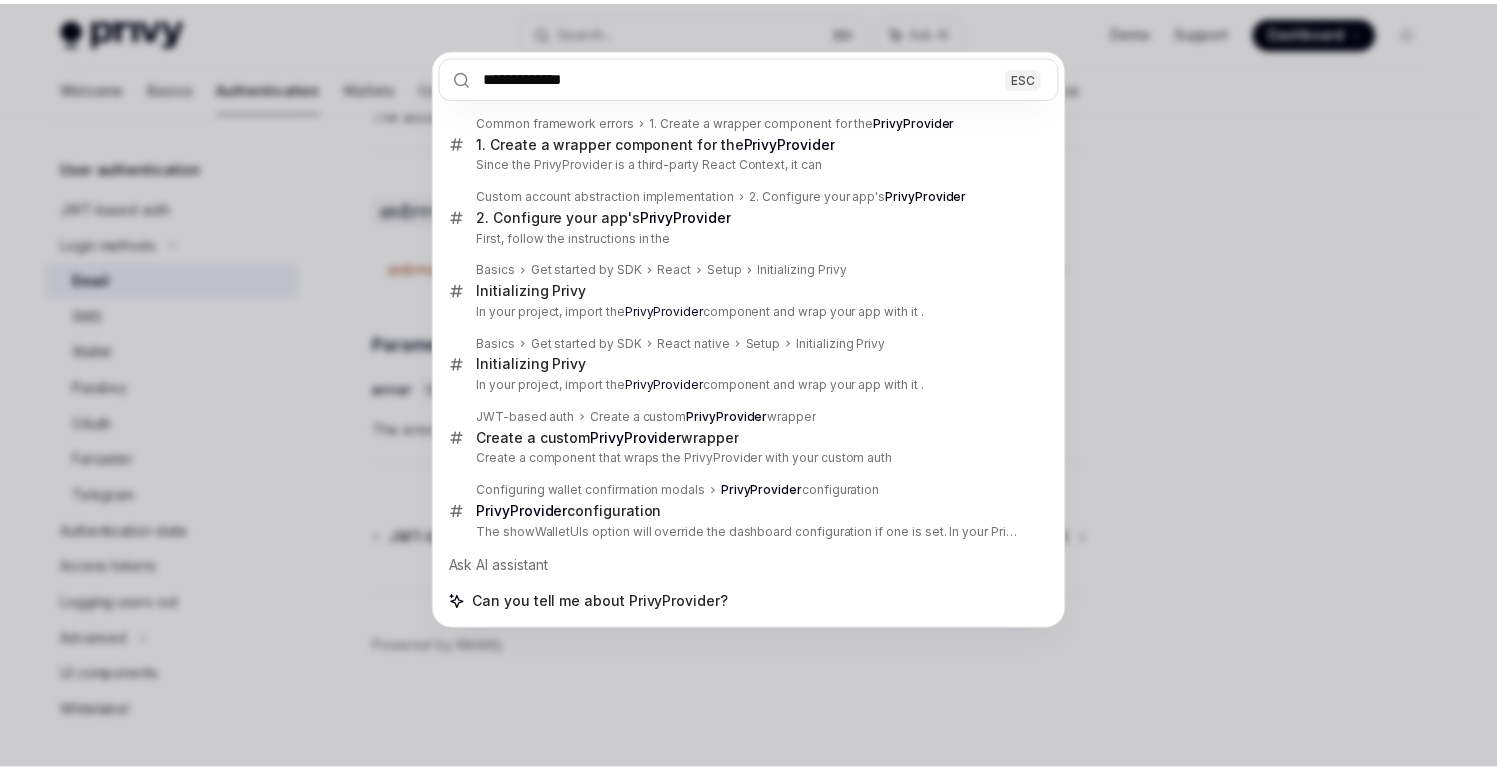 scroll, scrollTop: 94, scrollLeft: 0, axis: vertical 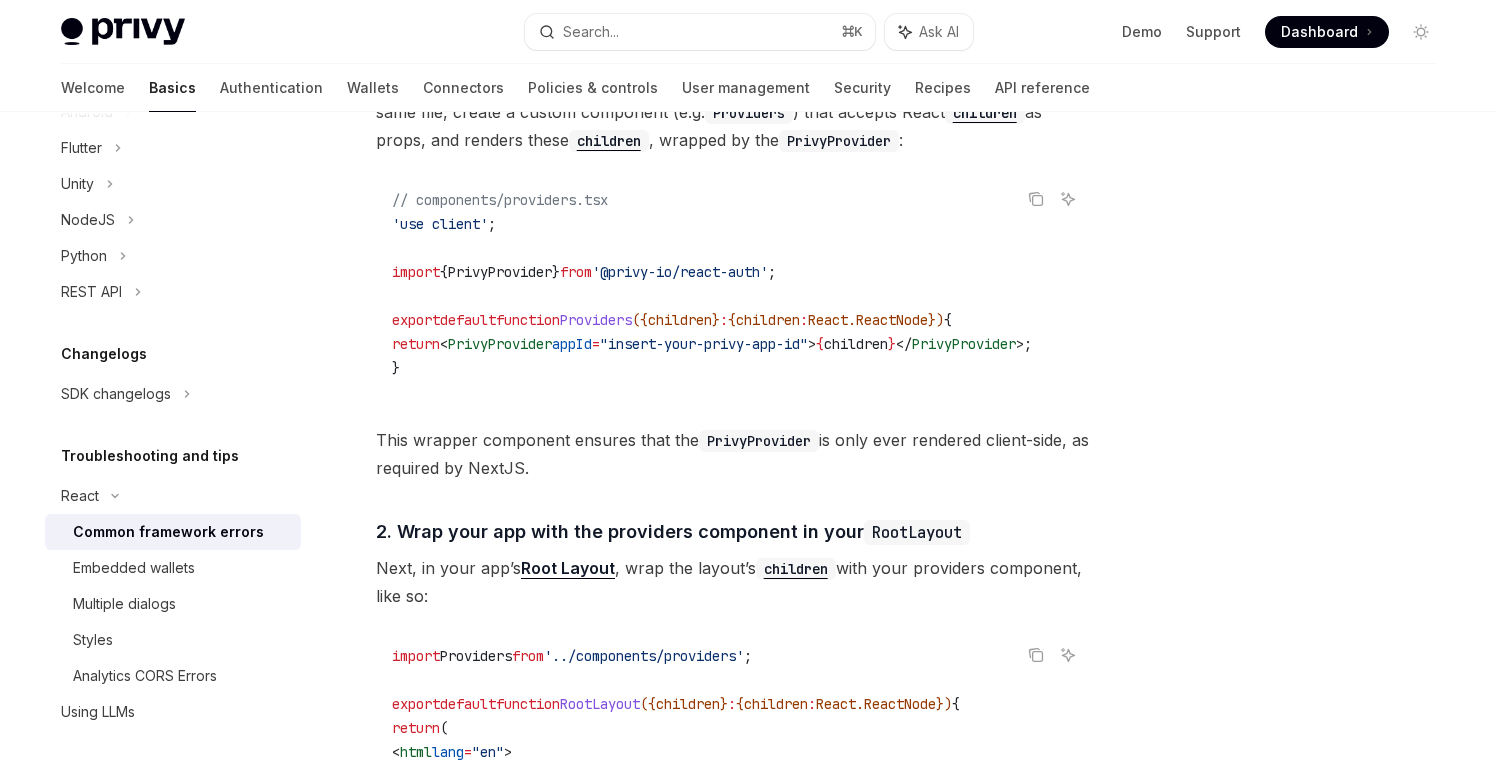 type 